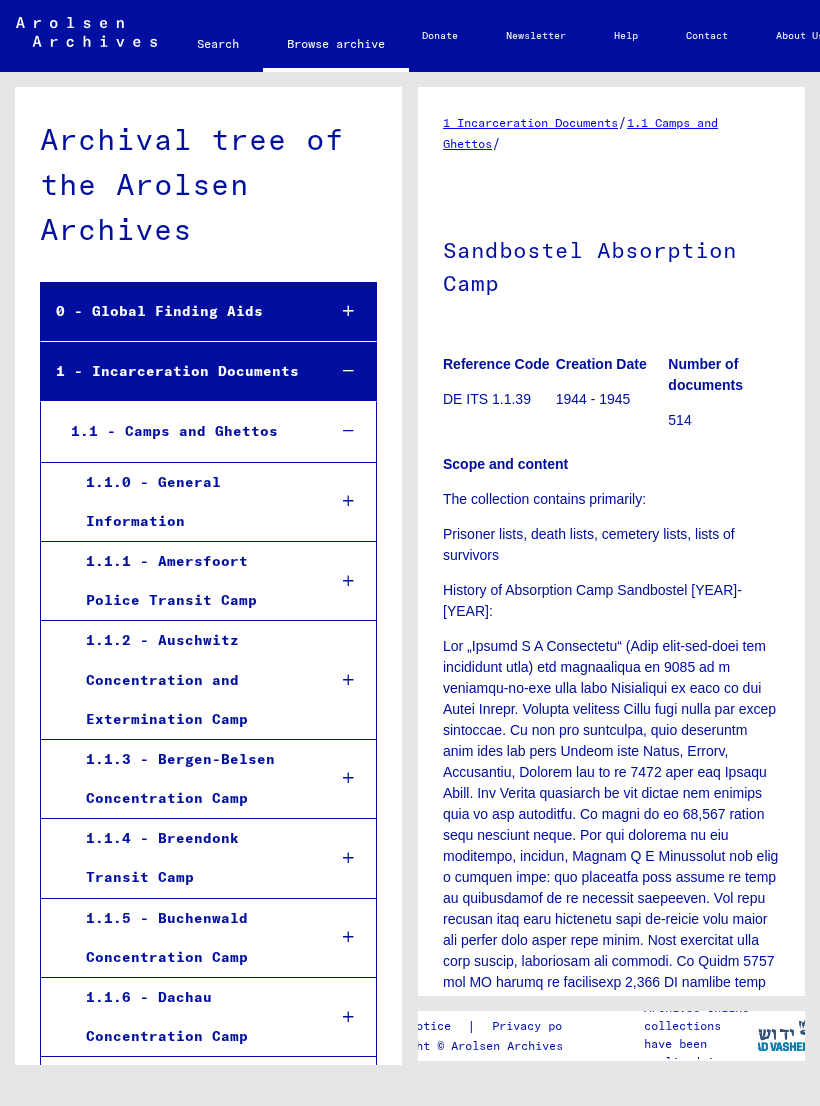 scroll, scrollTop: 0, scrollLeft: 0, axis: both 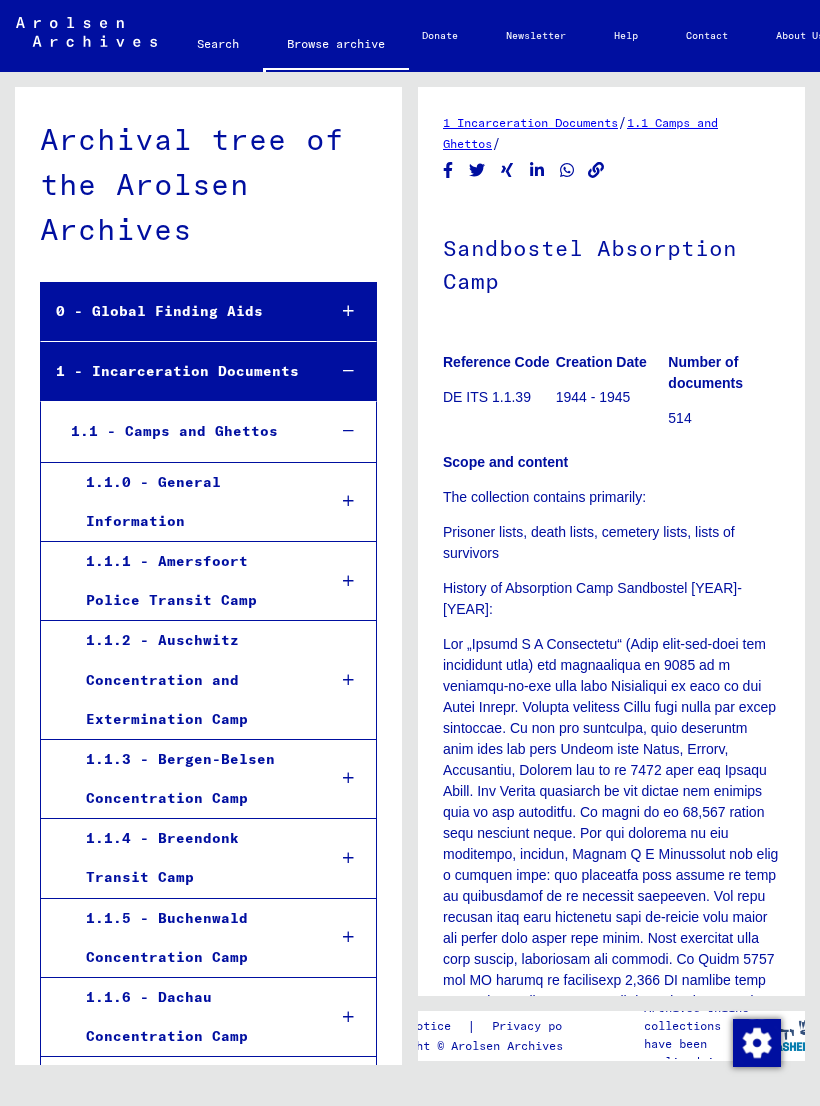 click on "Search" 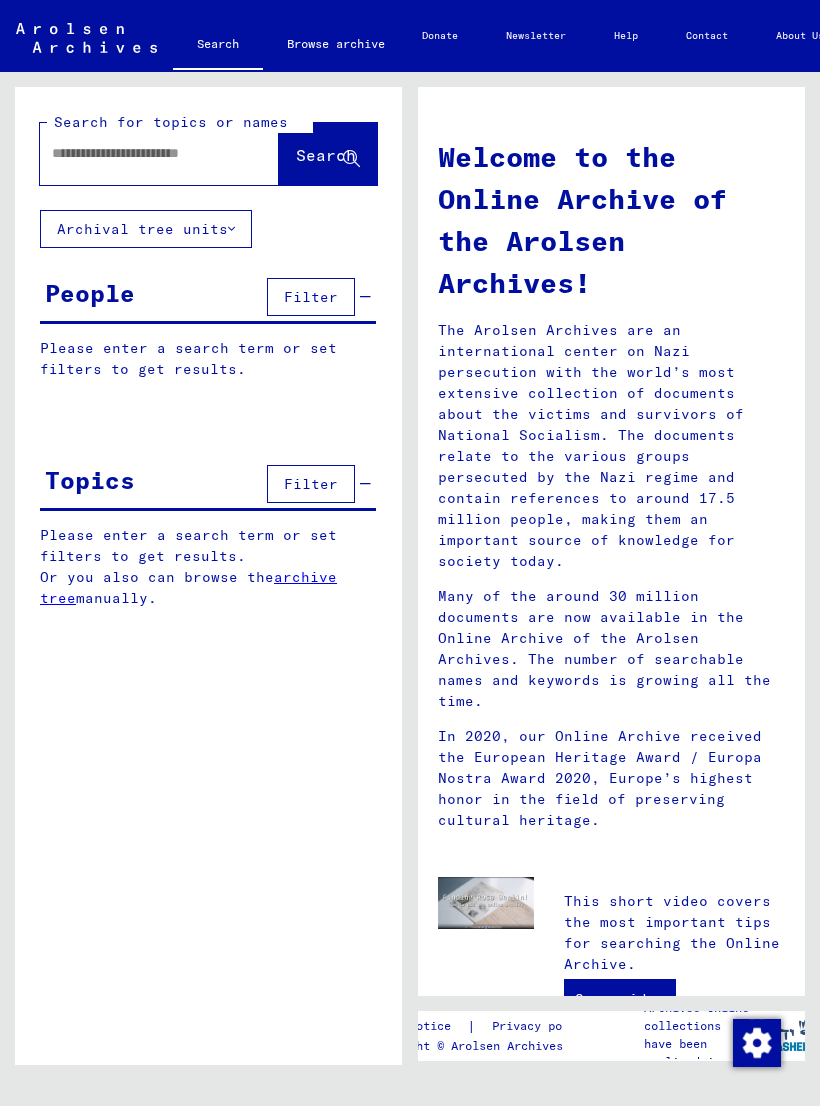 click at bounding box center (135, 153) 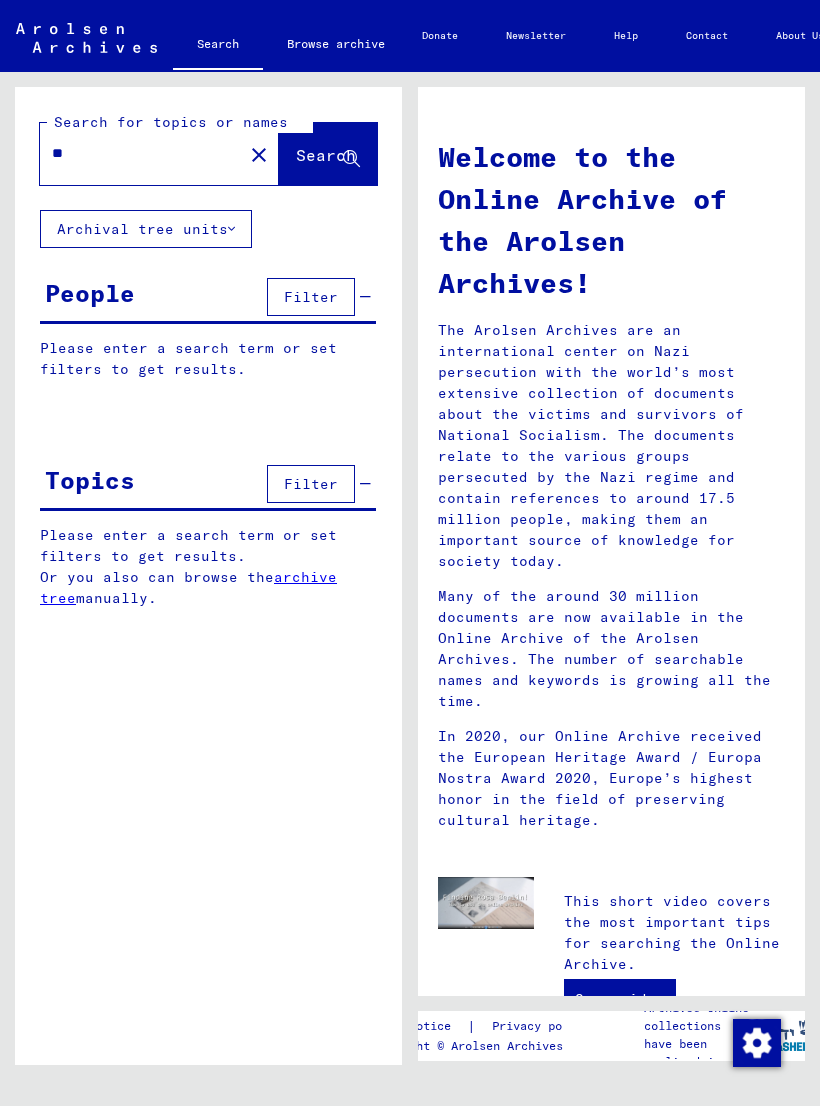 type on "***" 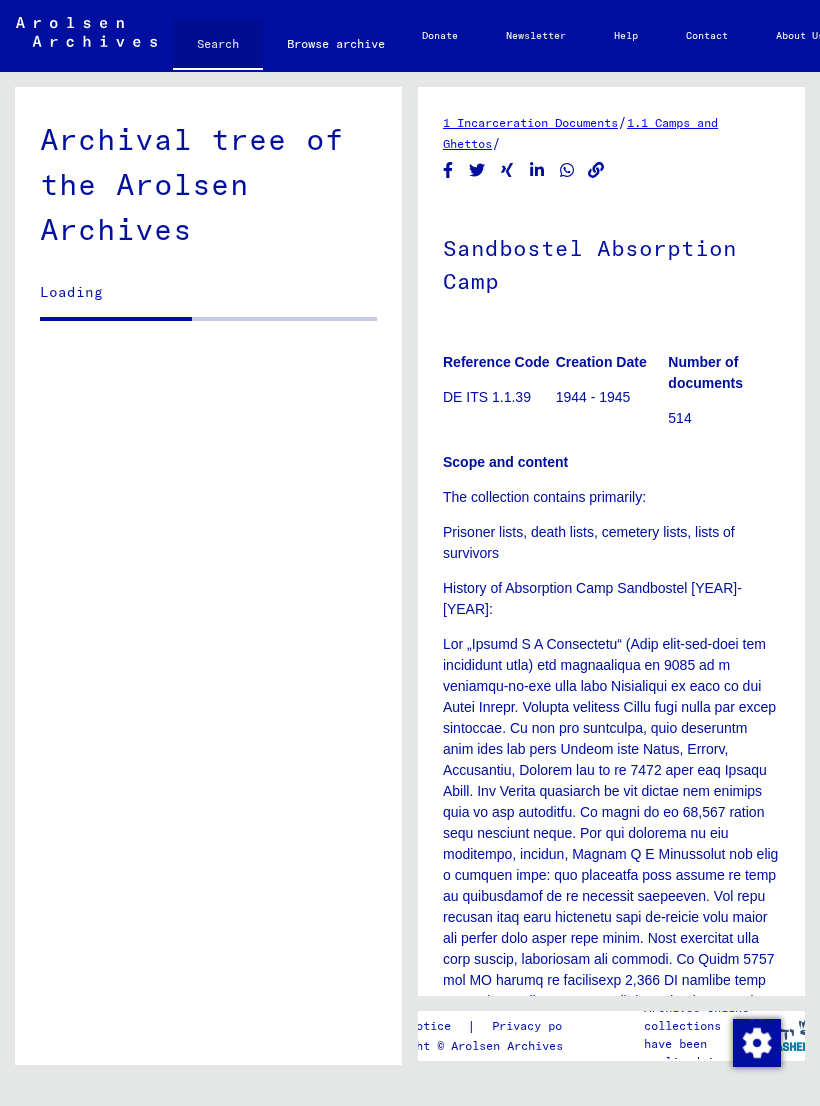 click on "Search" 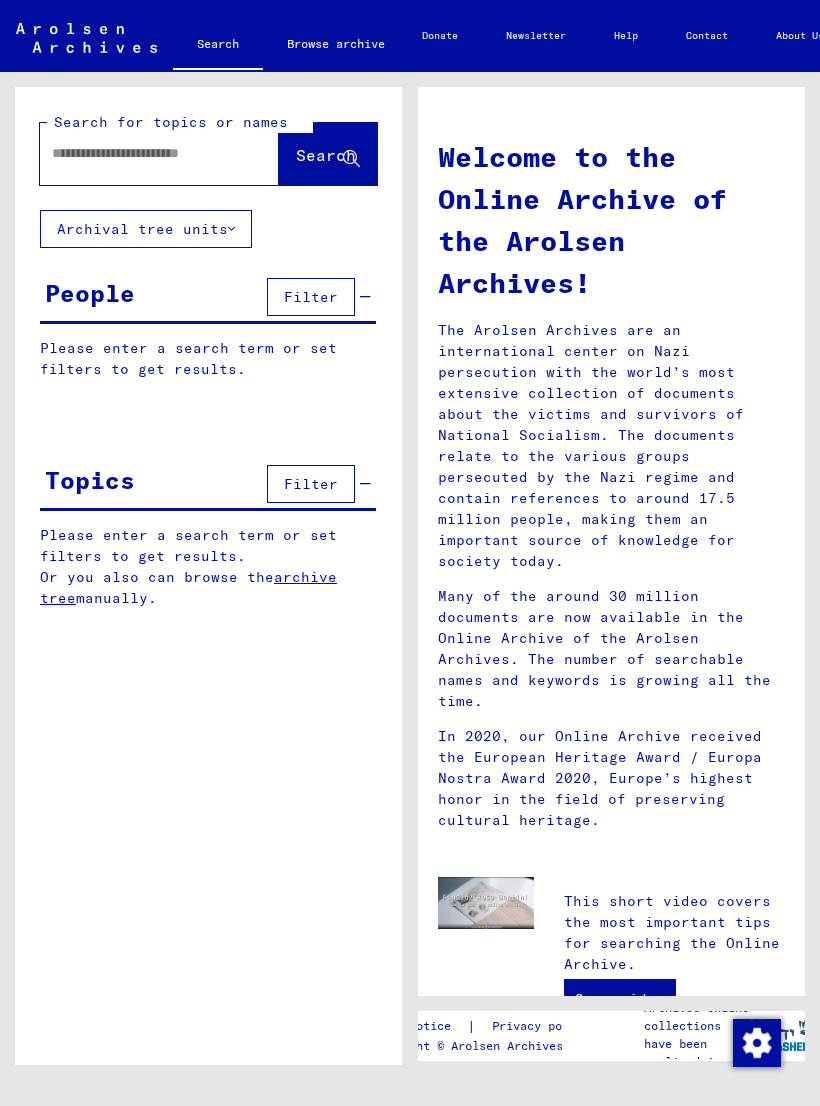 click at bounding box center (135, 153) 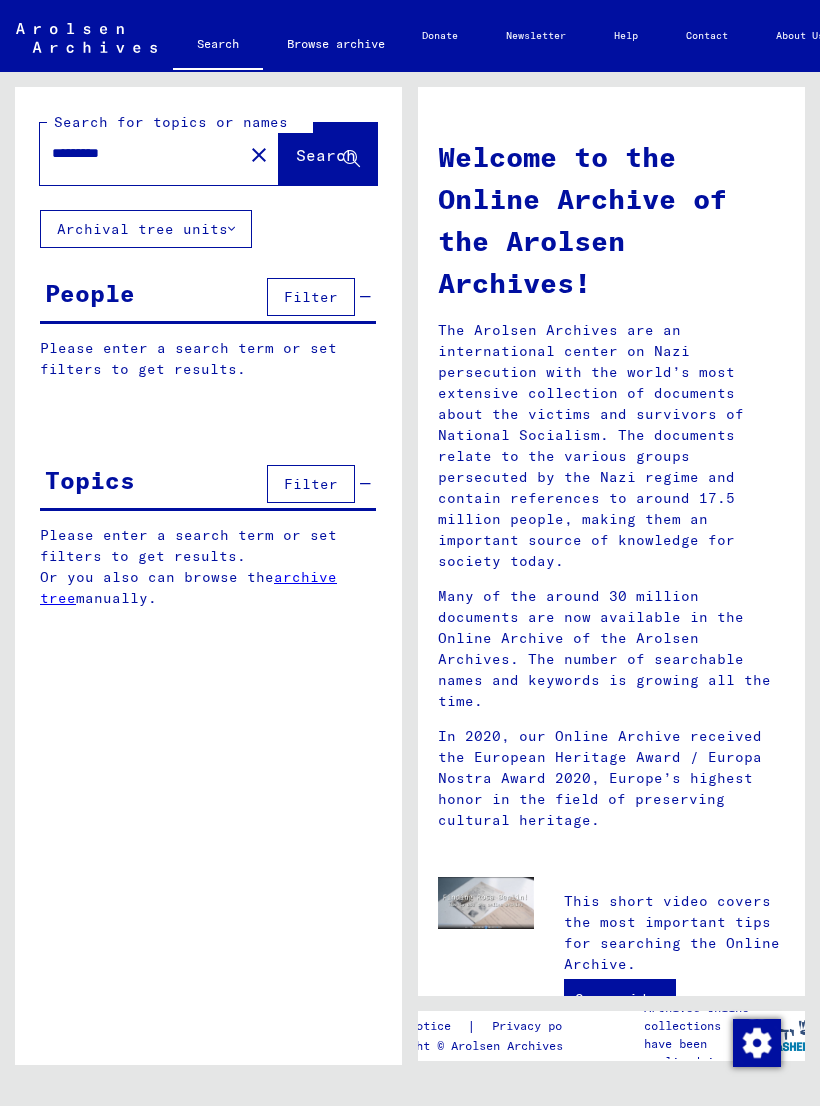 type on "*********" 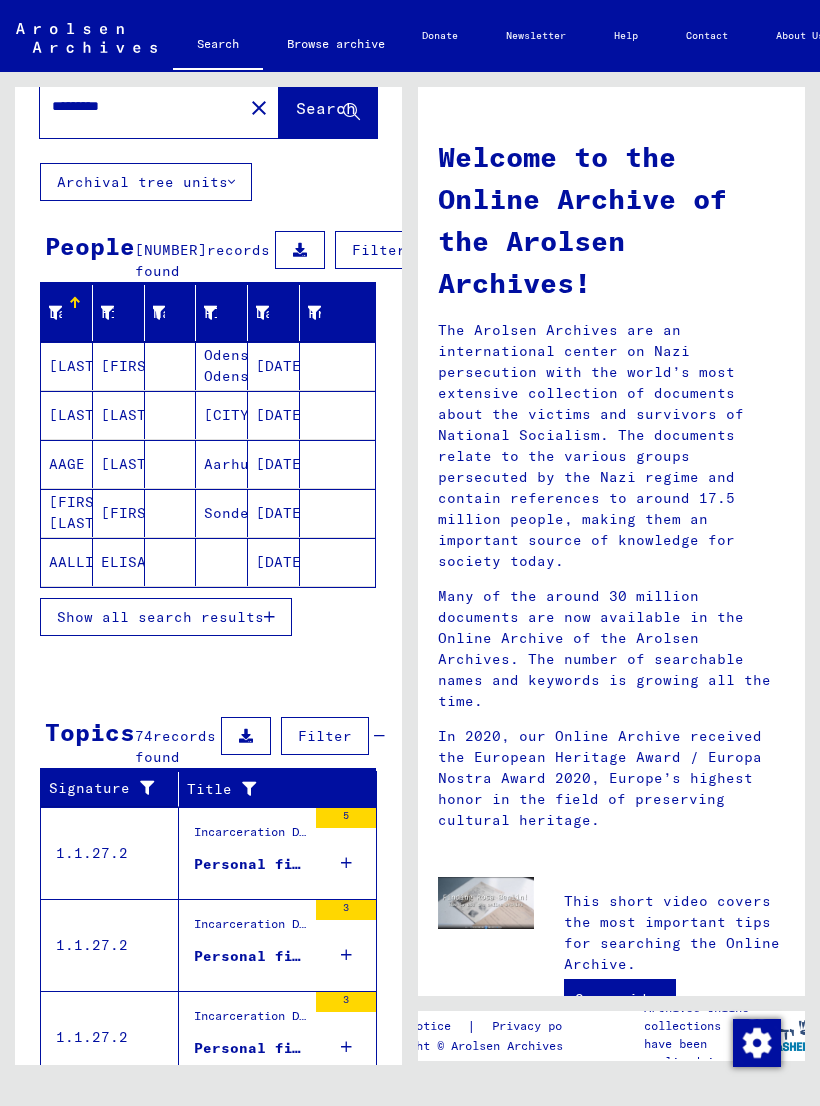 scroll, scrollTop: 47, scrollLeft: 0, axis: vertical 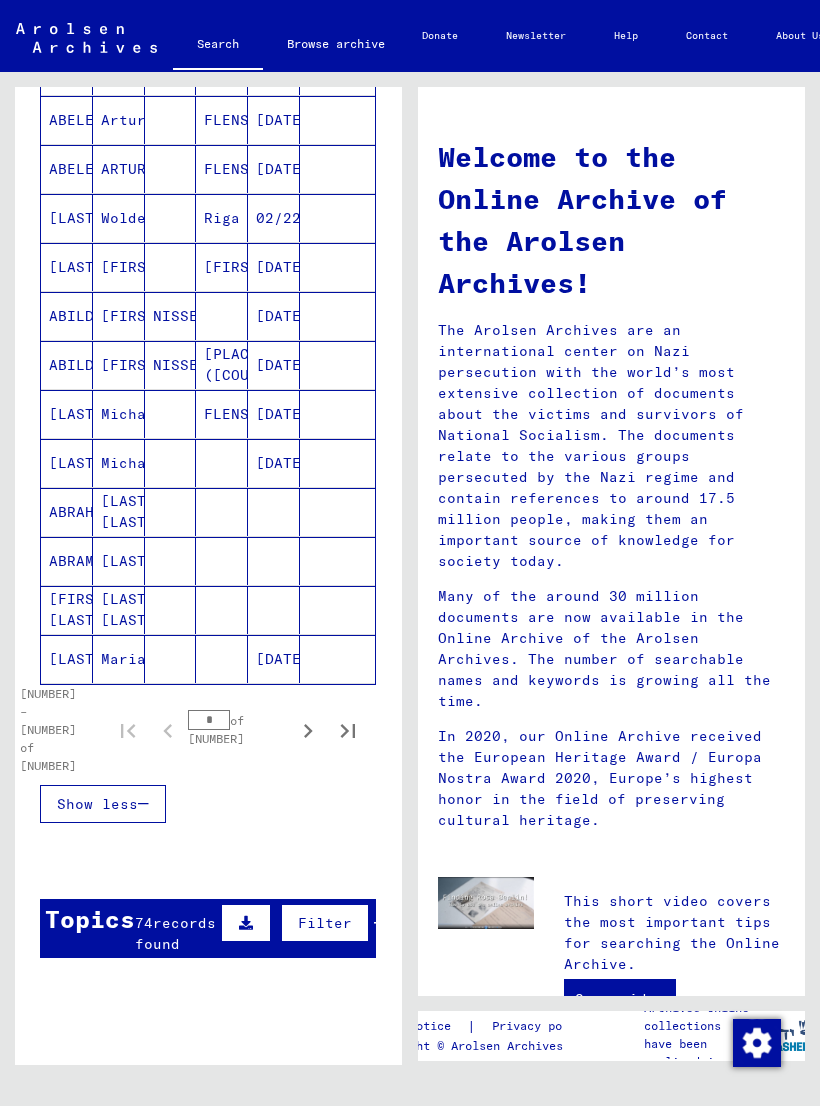 click 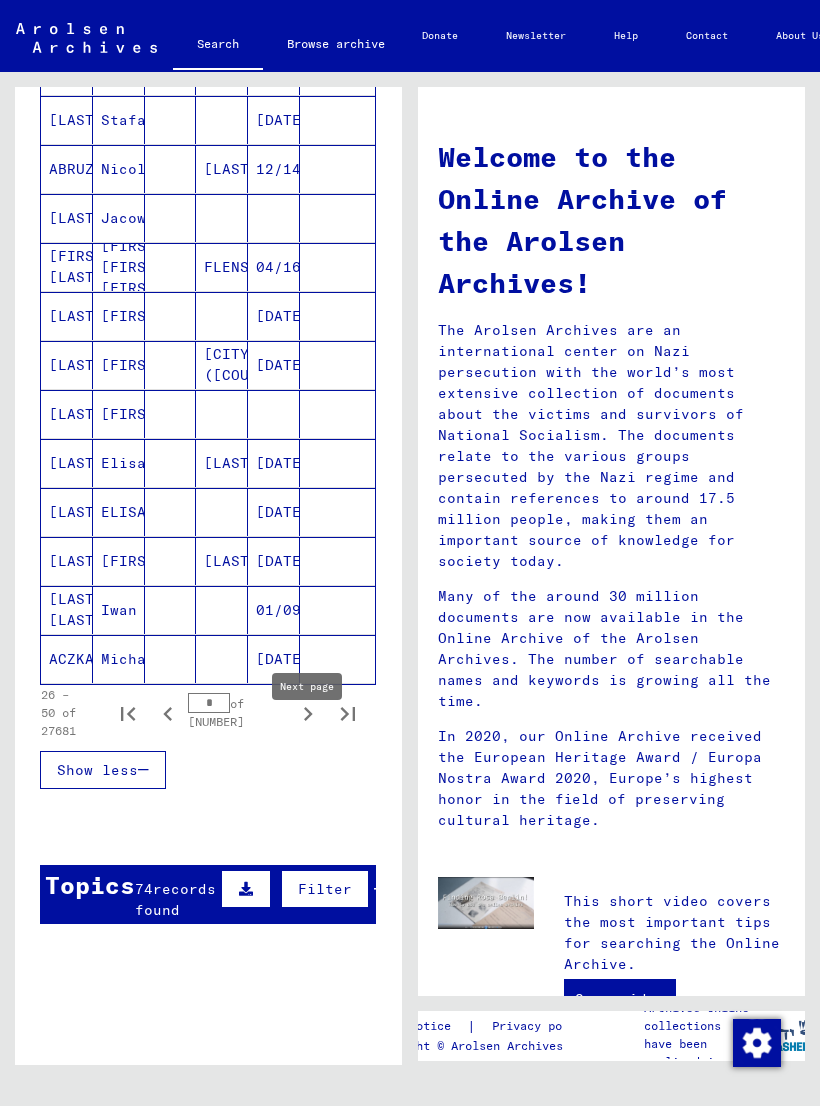 click 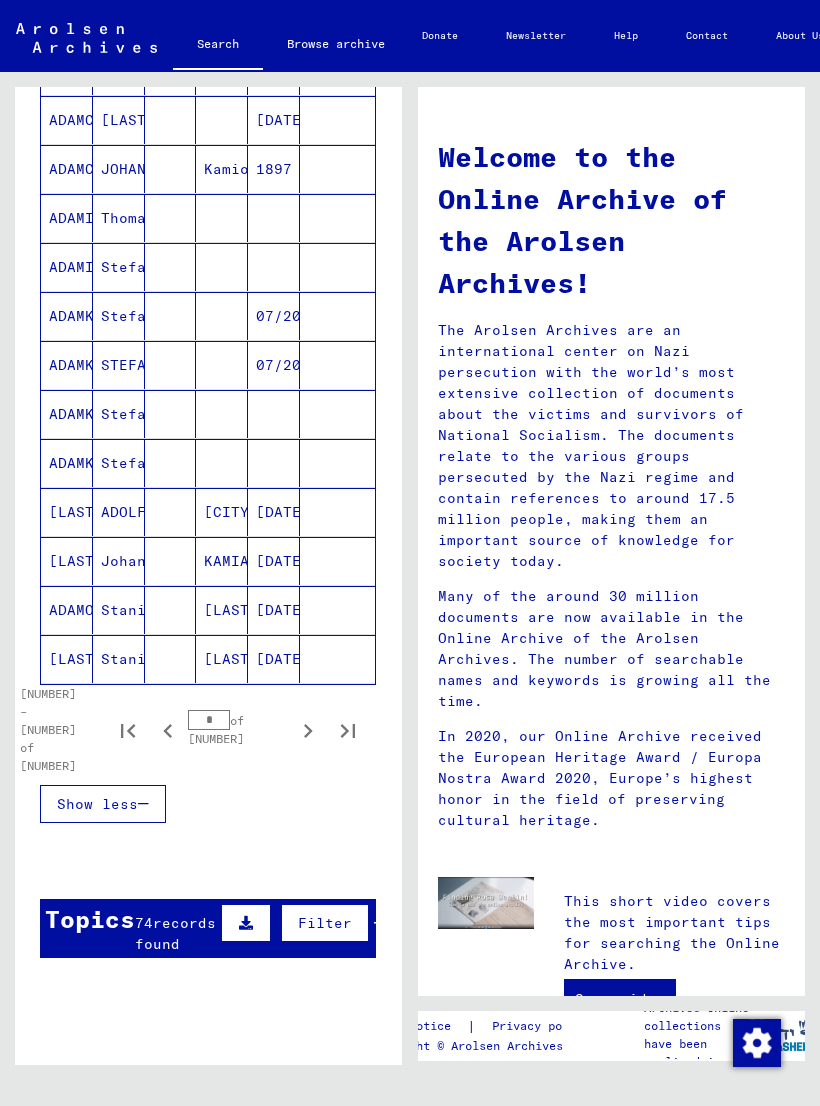 click 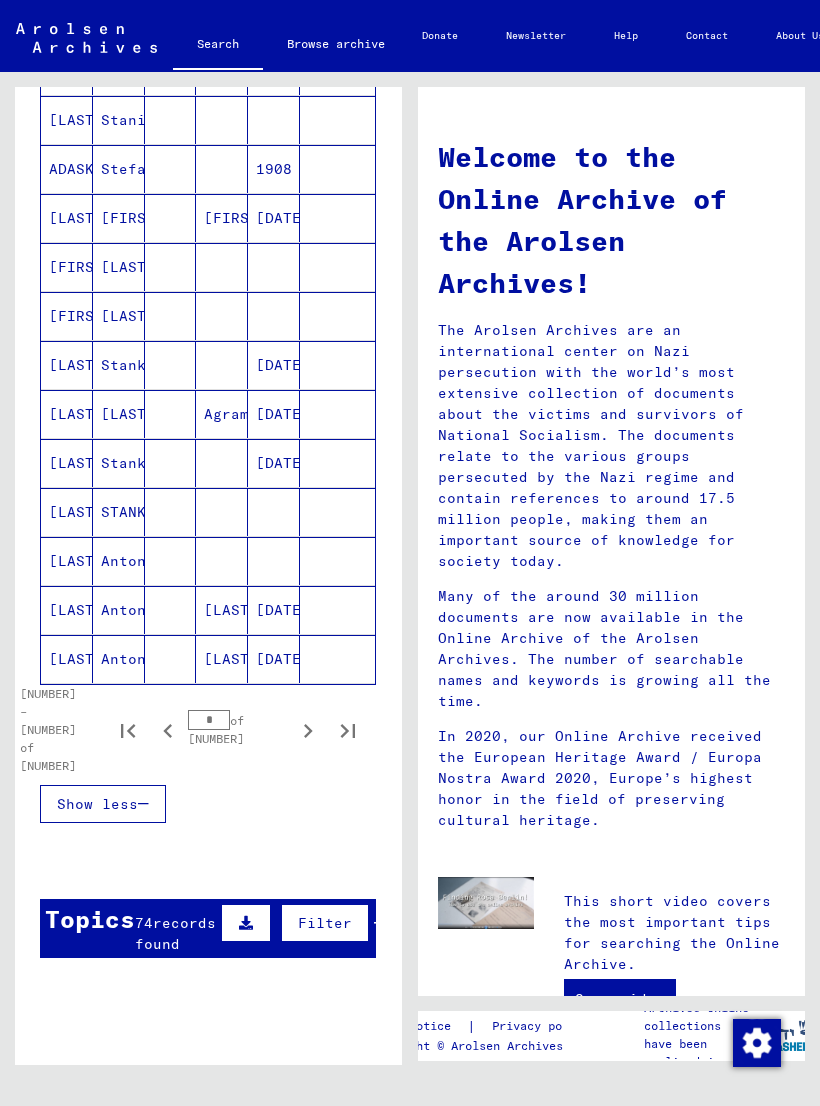 click 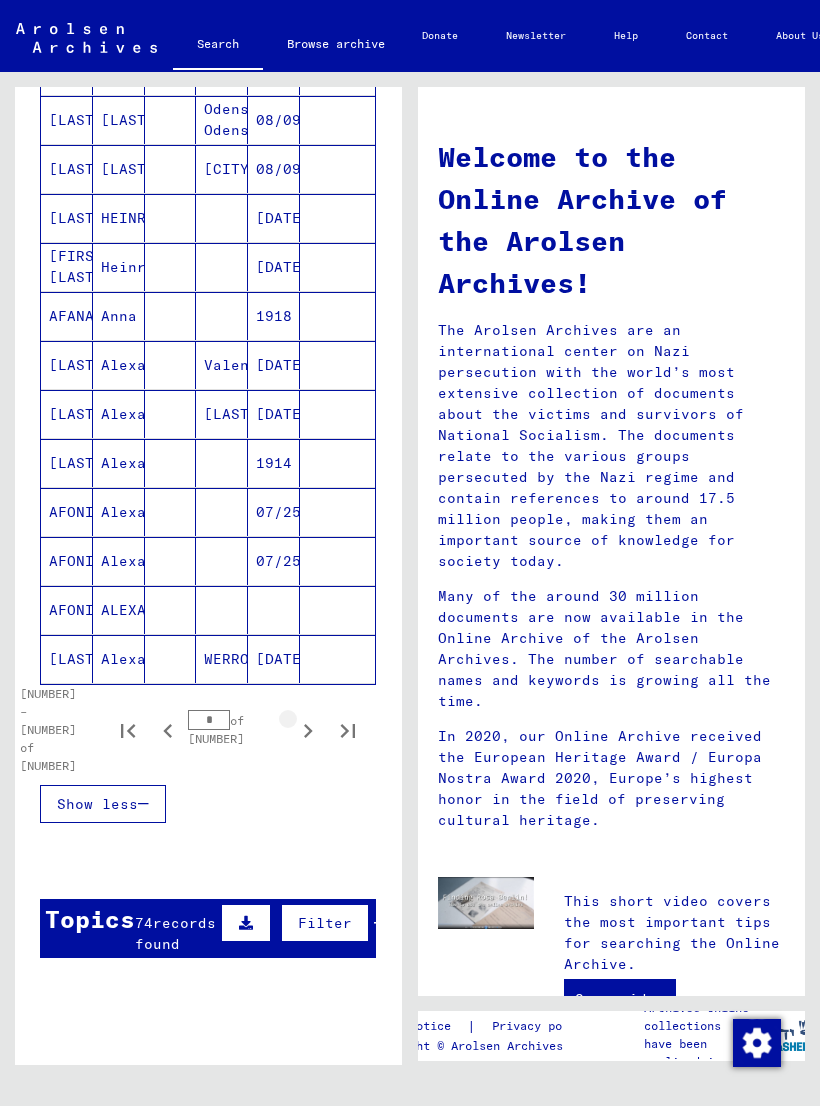 click 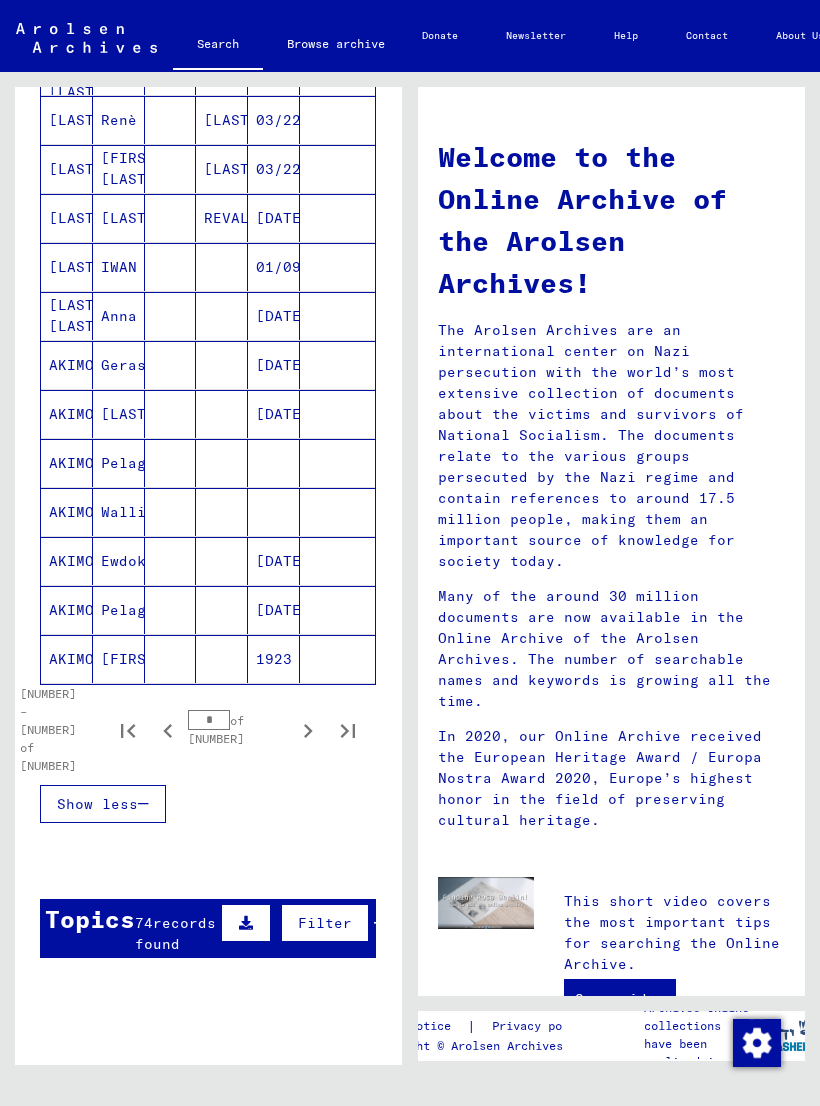click 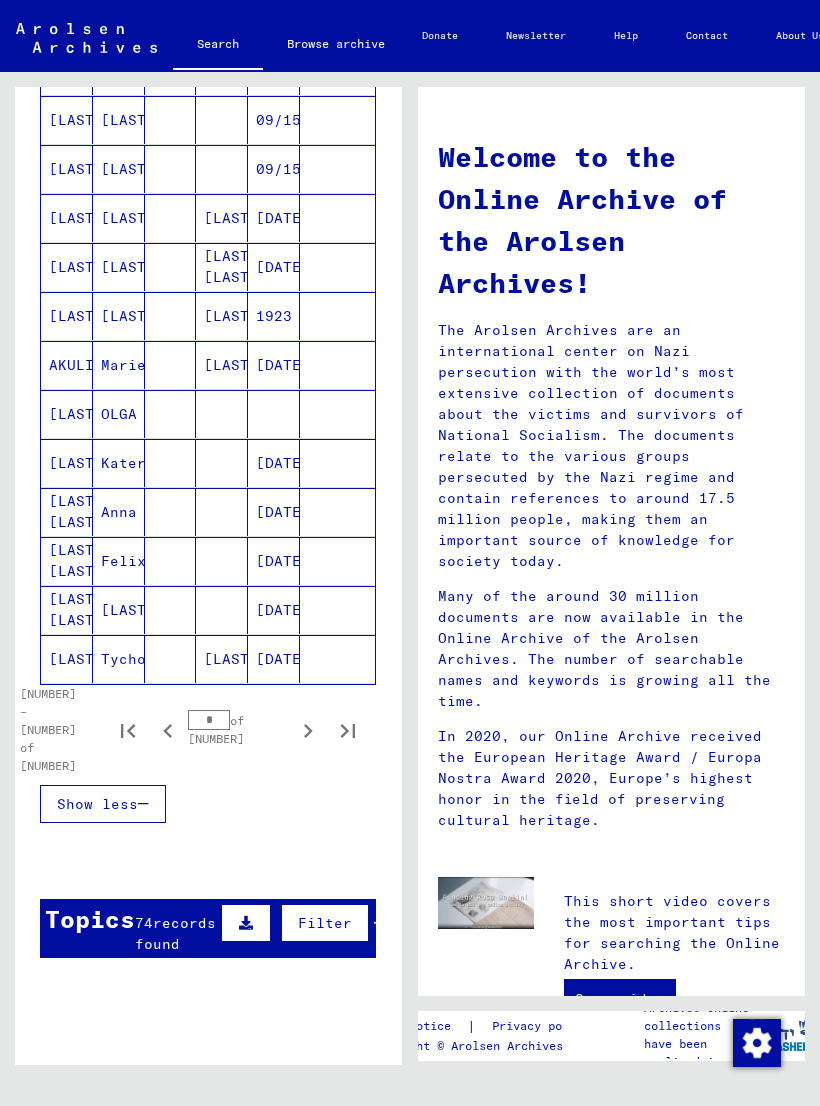 click 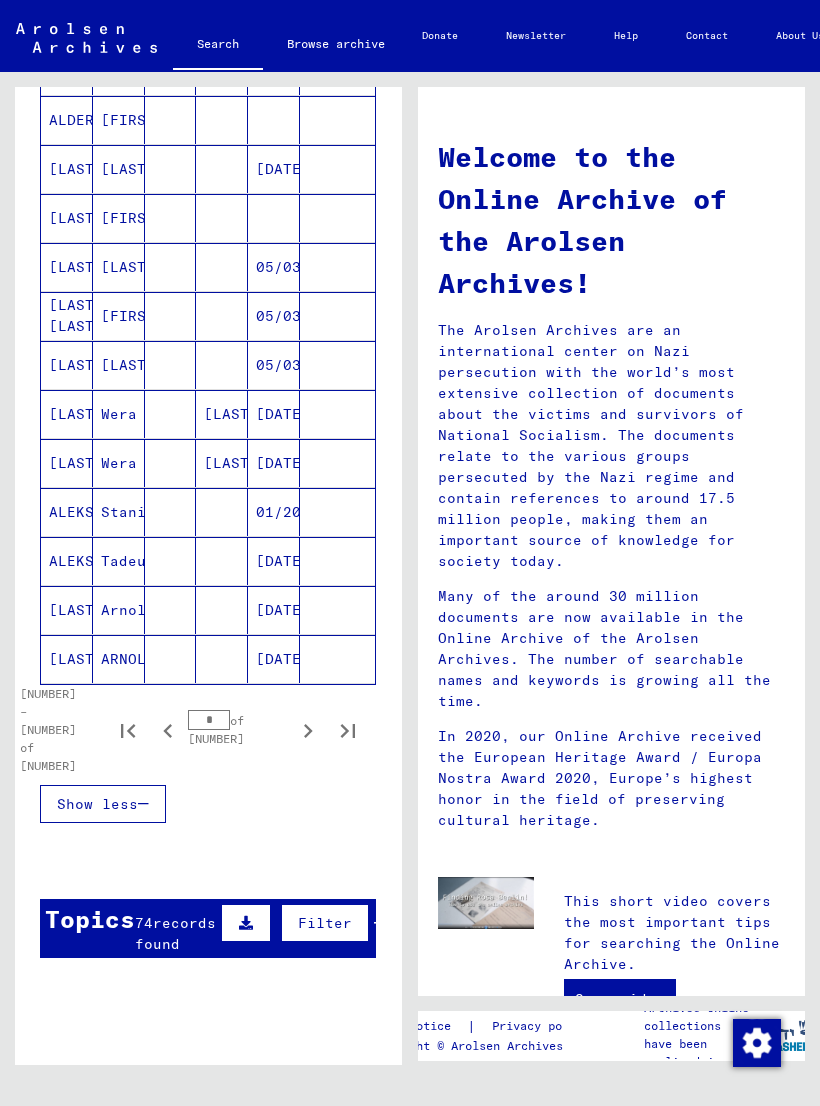 click 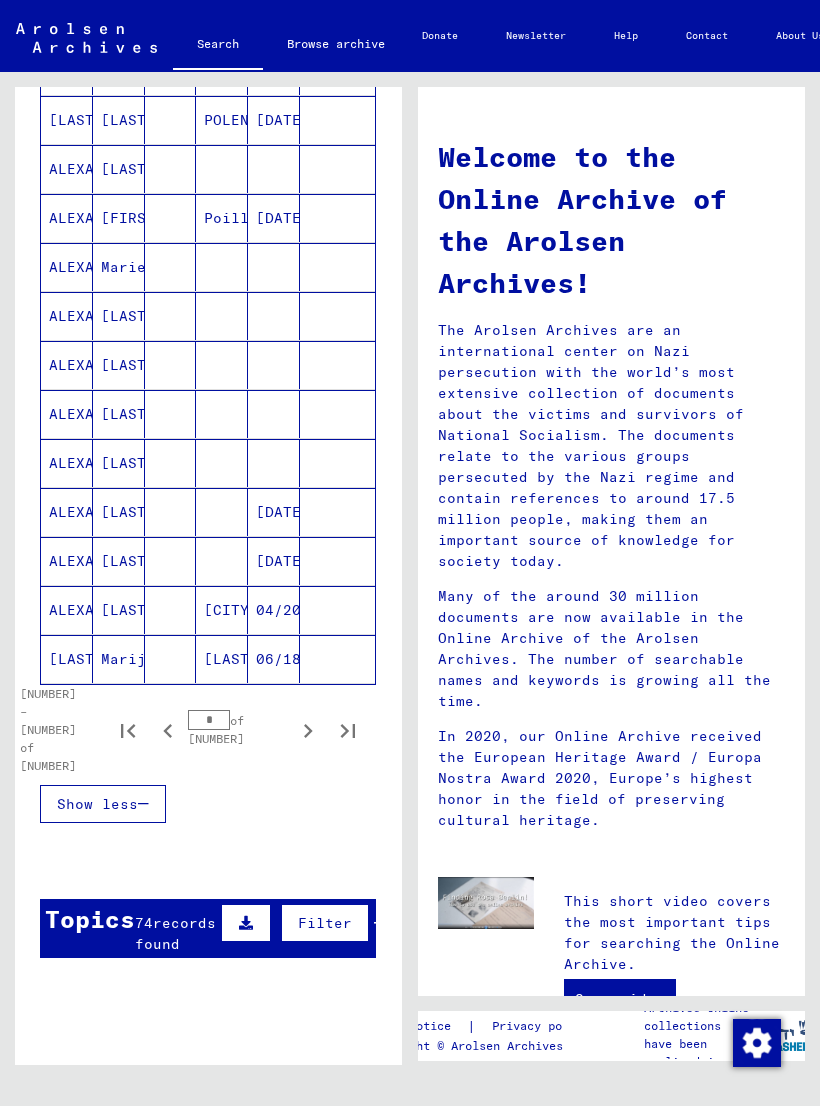 click 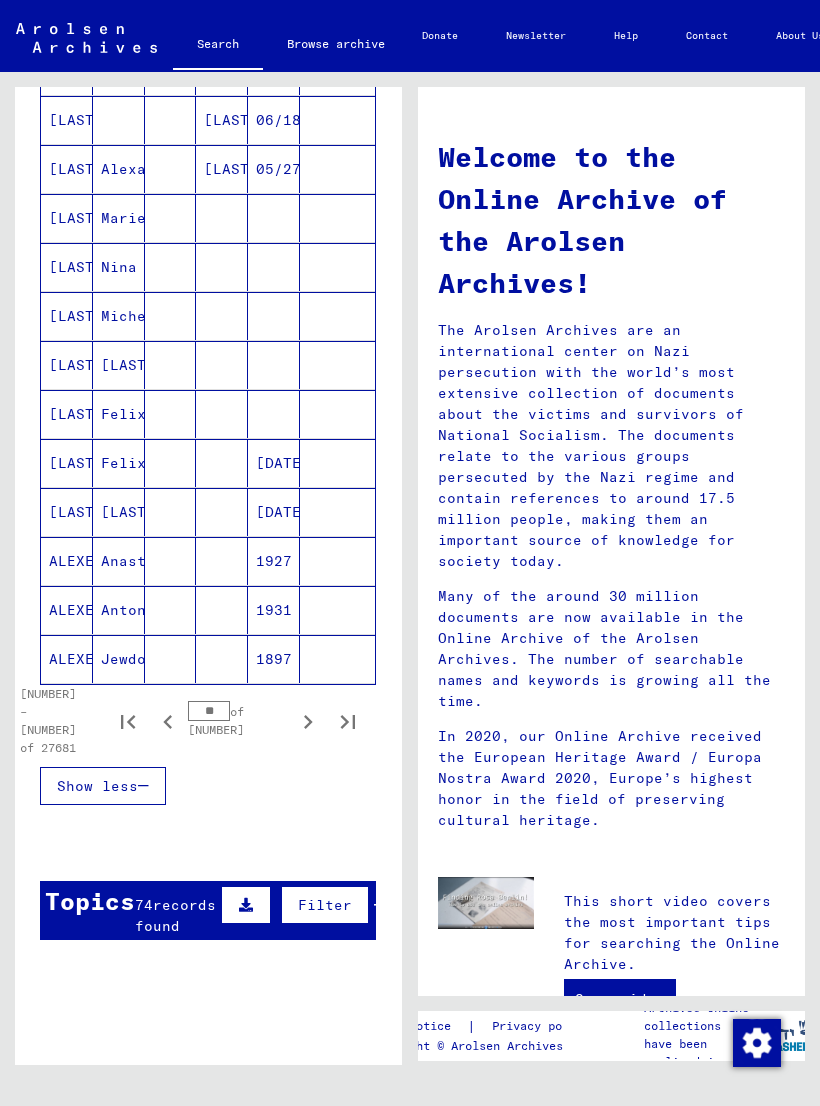 click 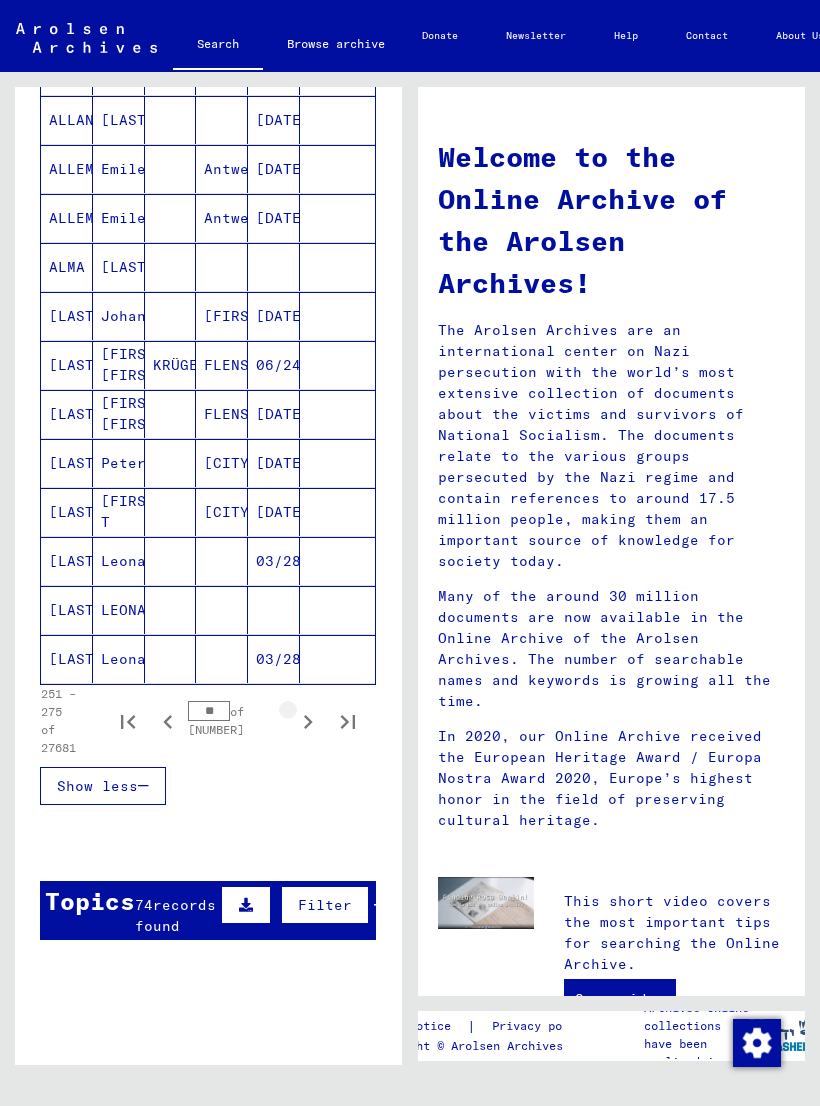 click 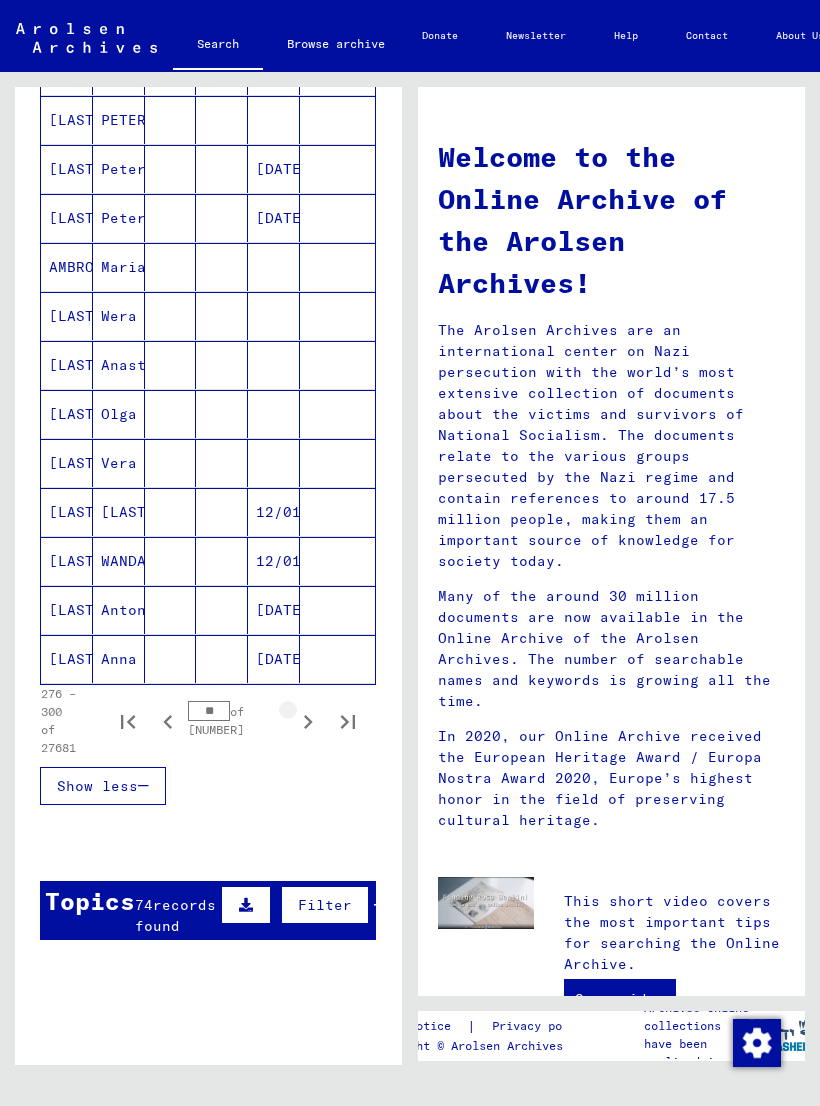 click 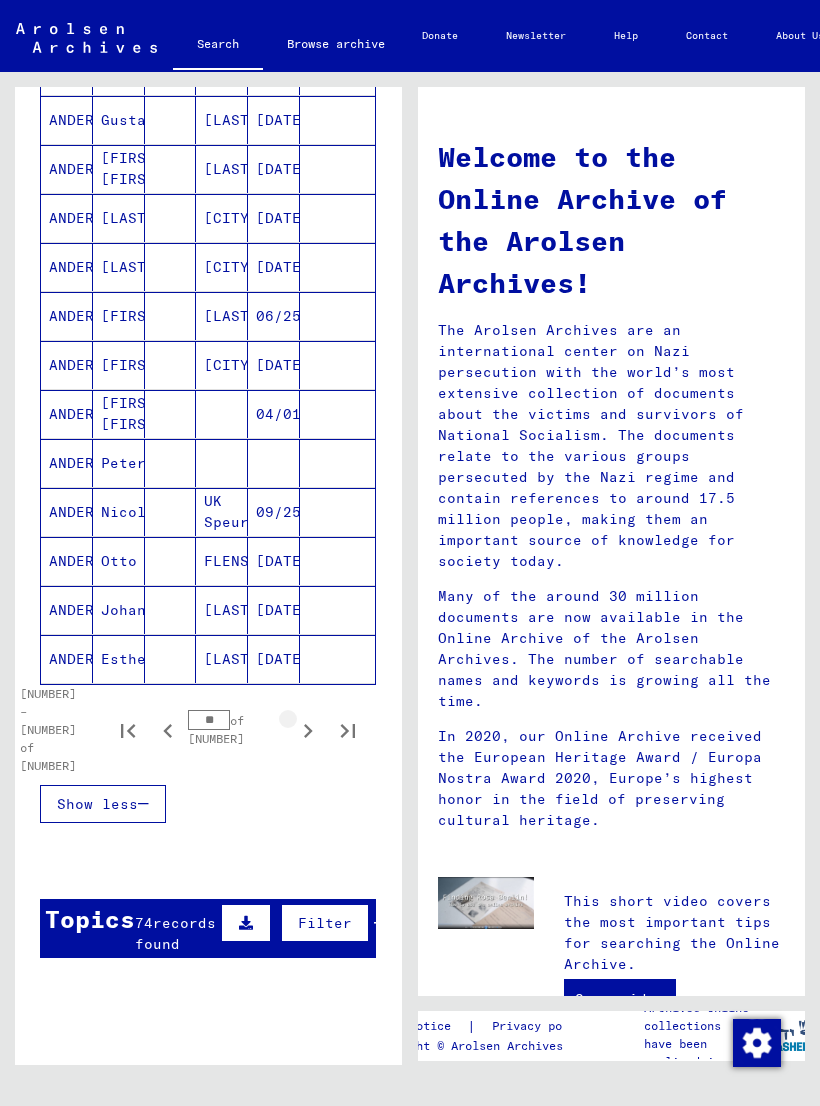 click 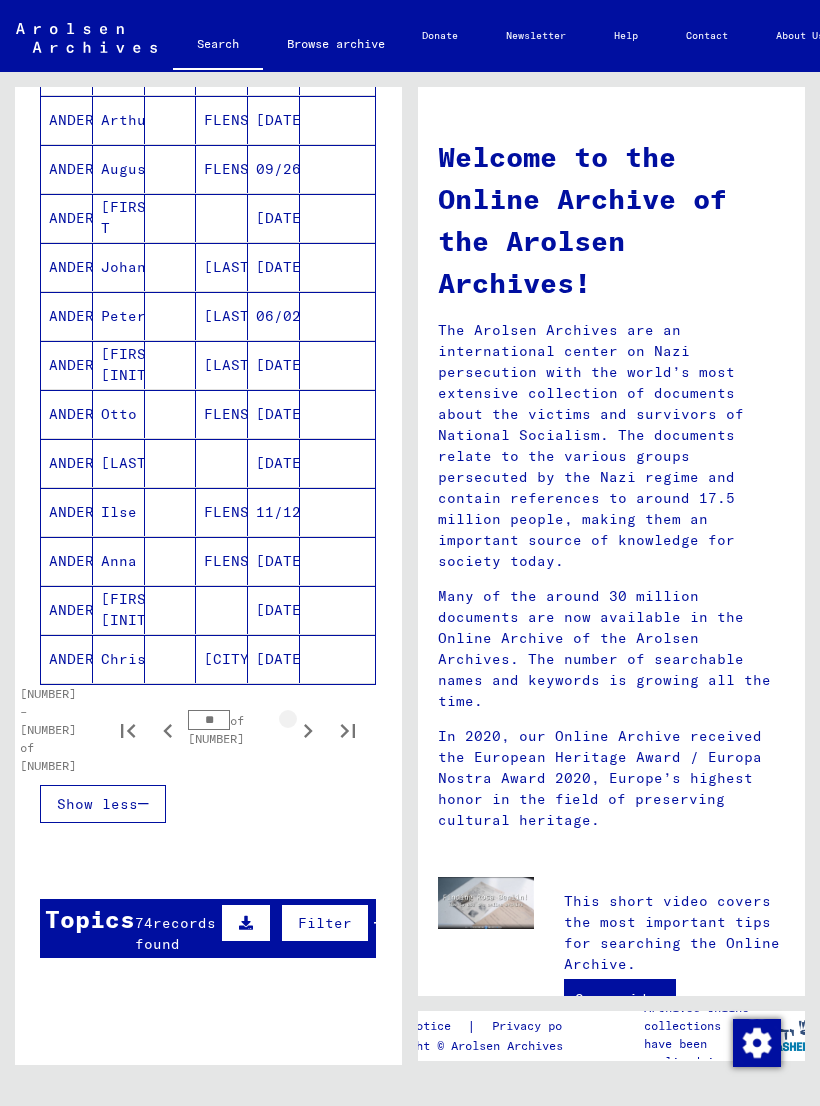 click 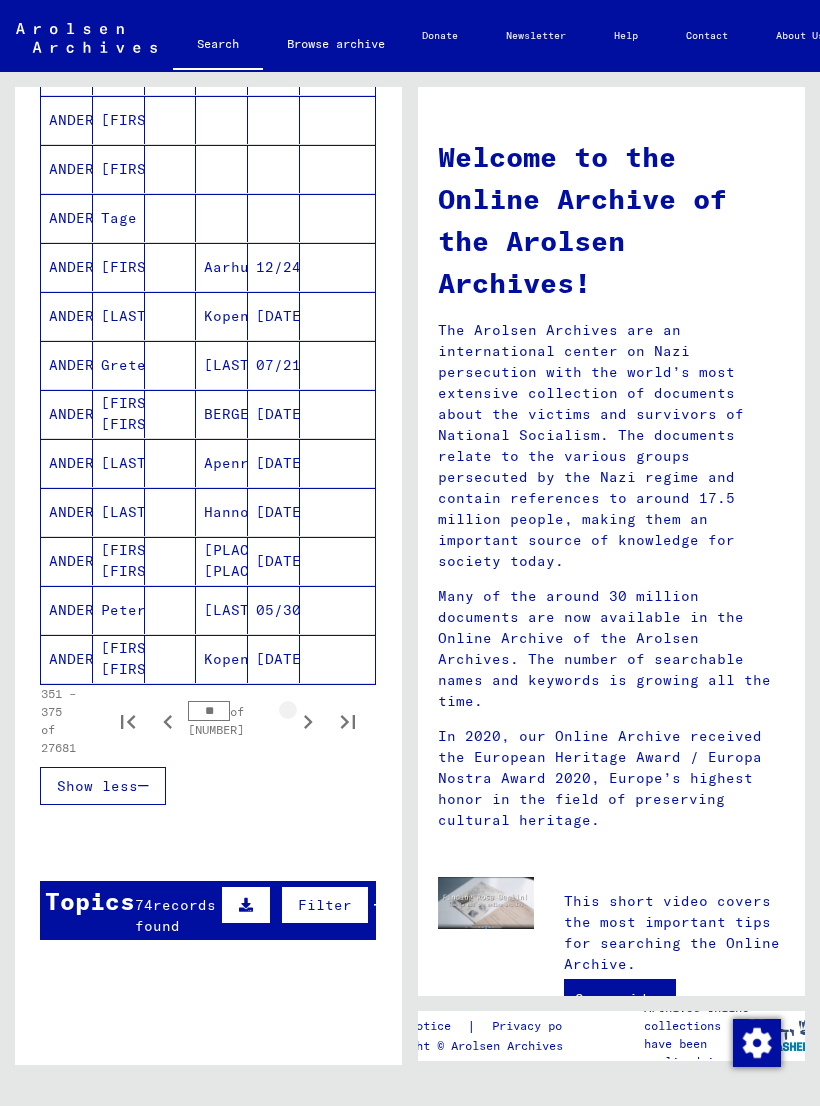 click 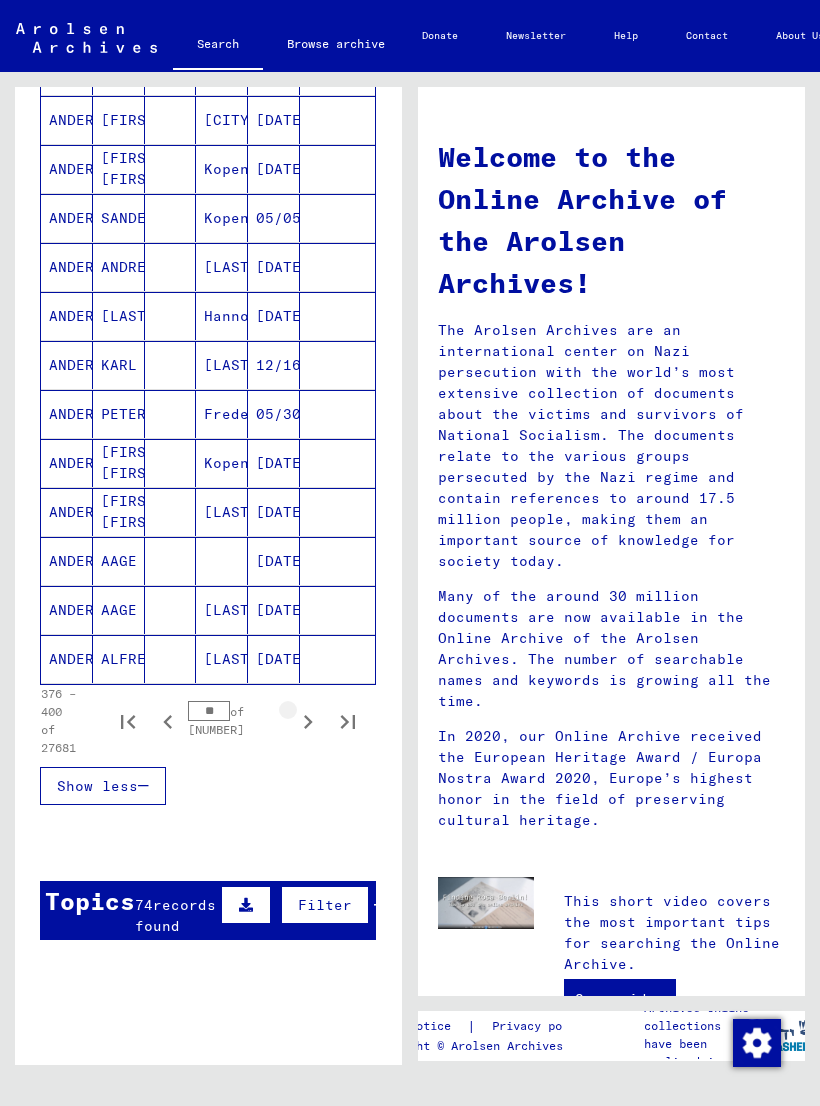 click 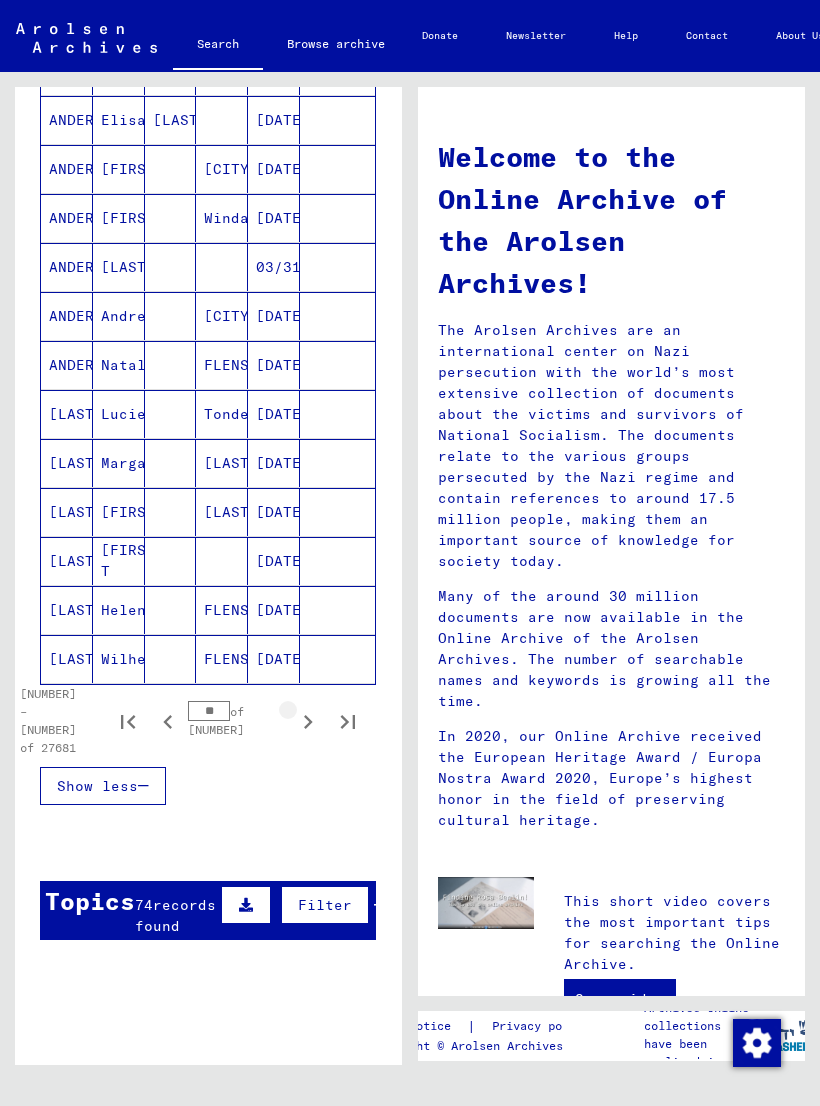 click 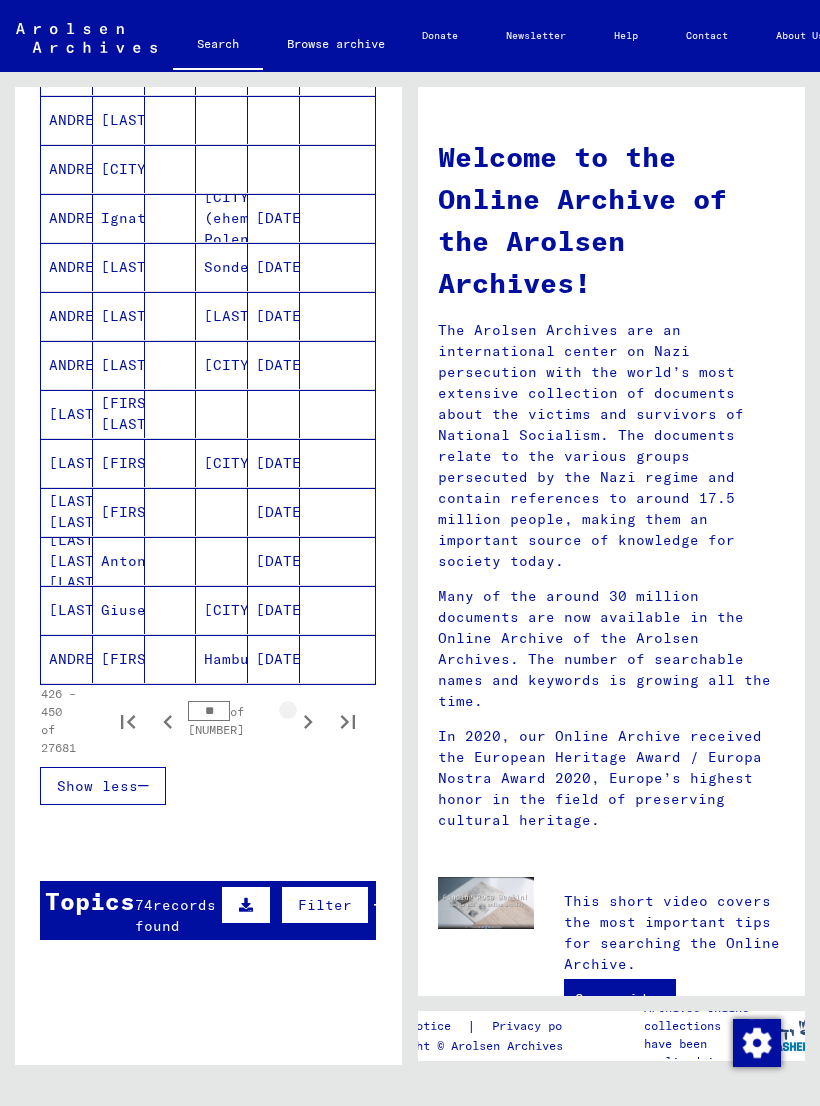 click 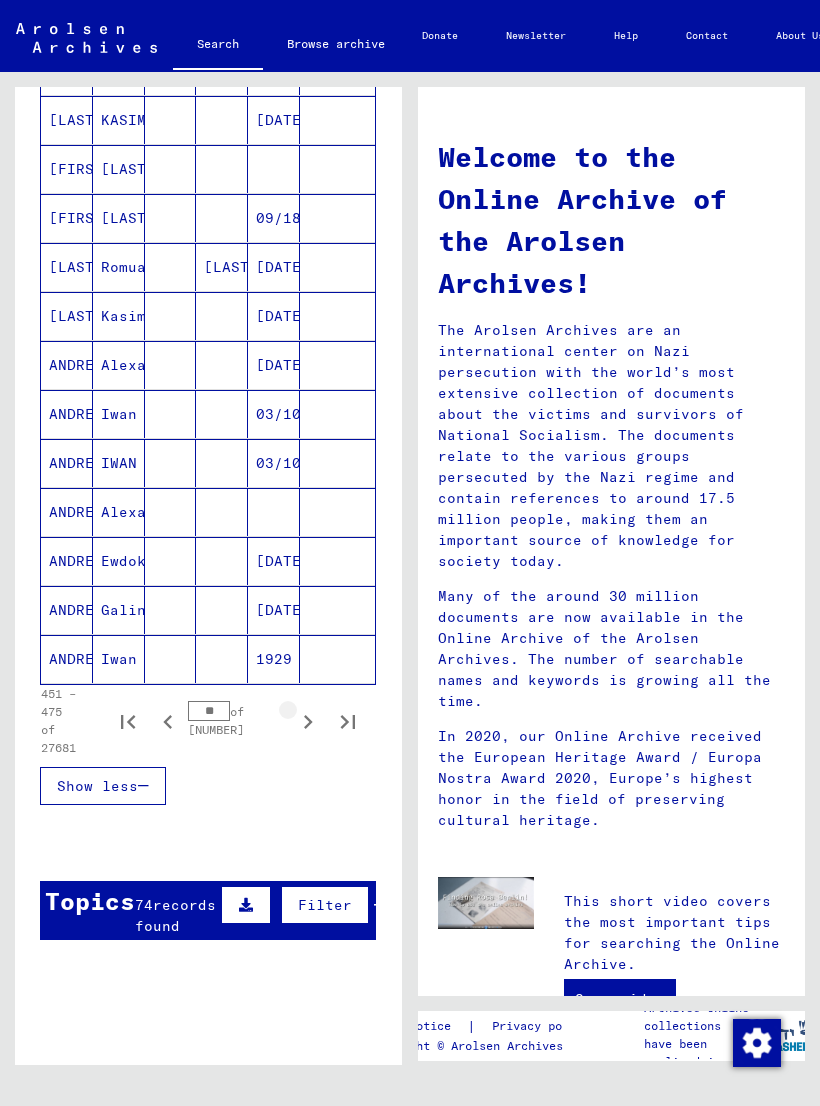 click 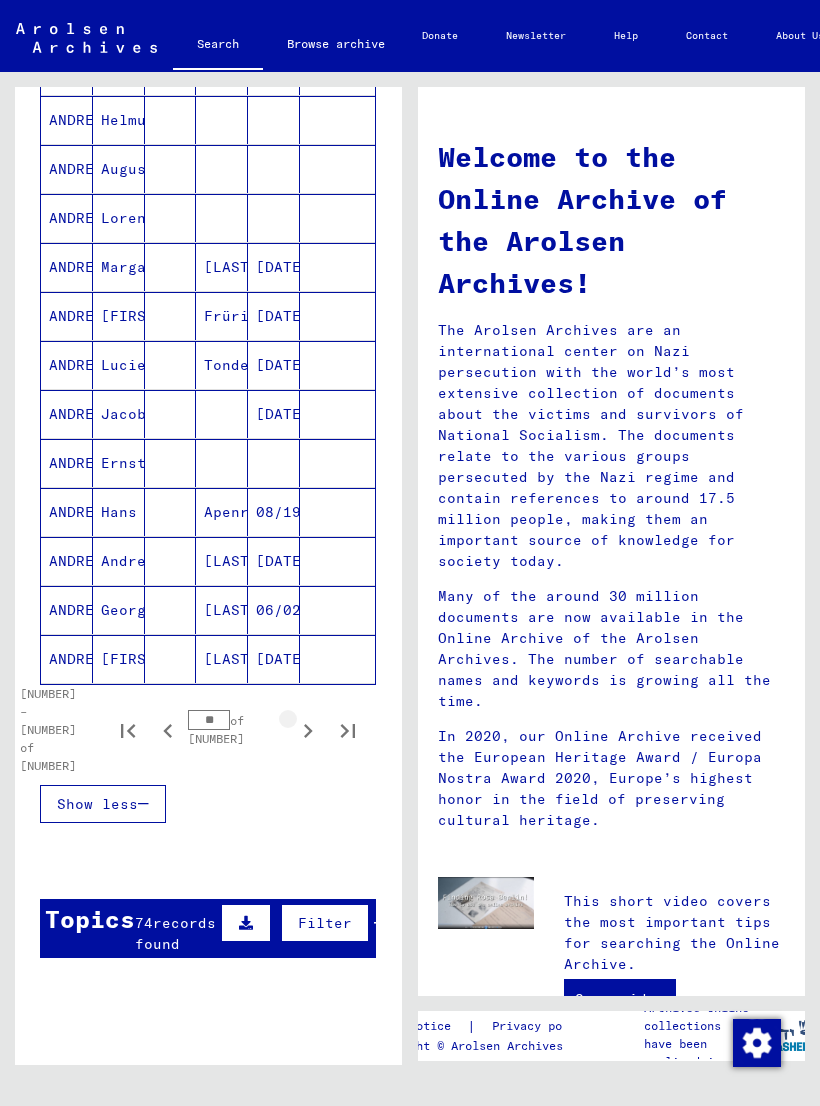 click 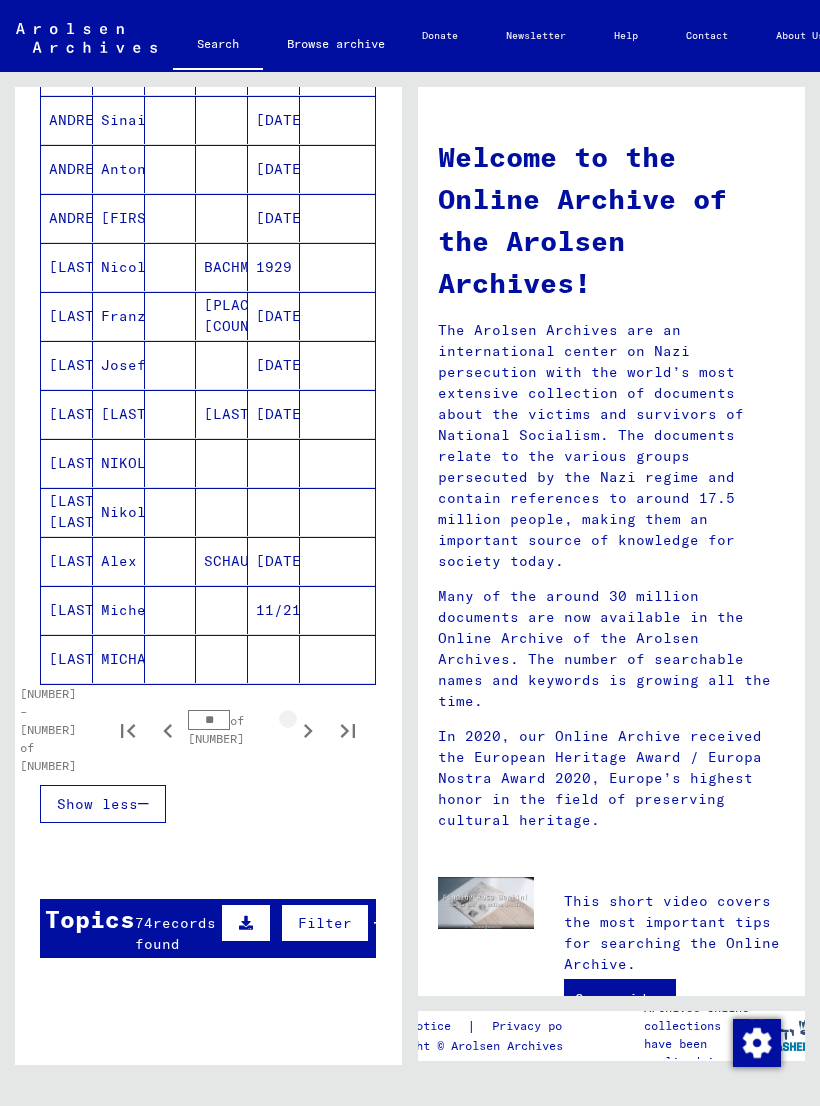 click 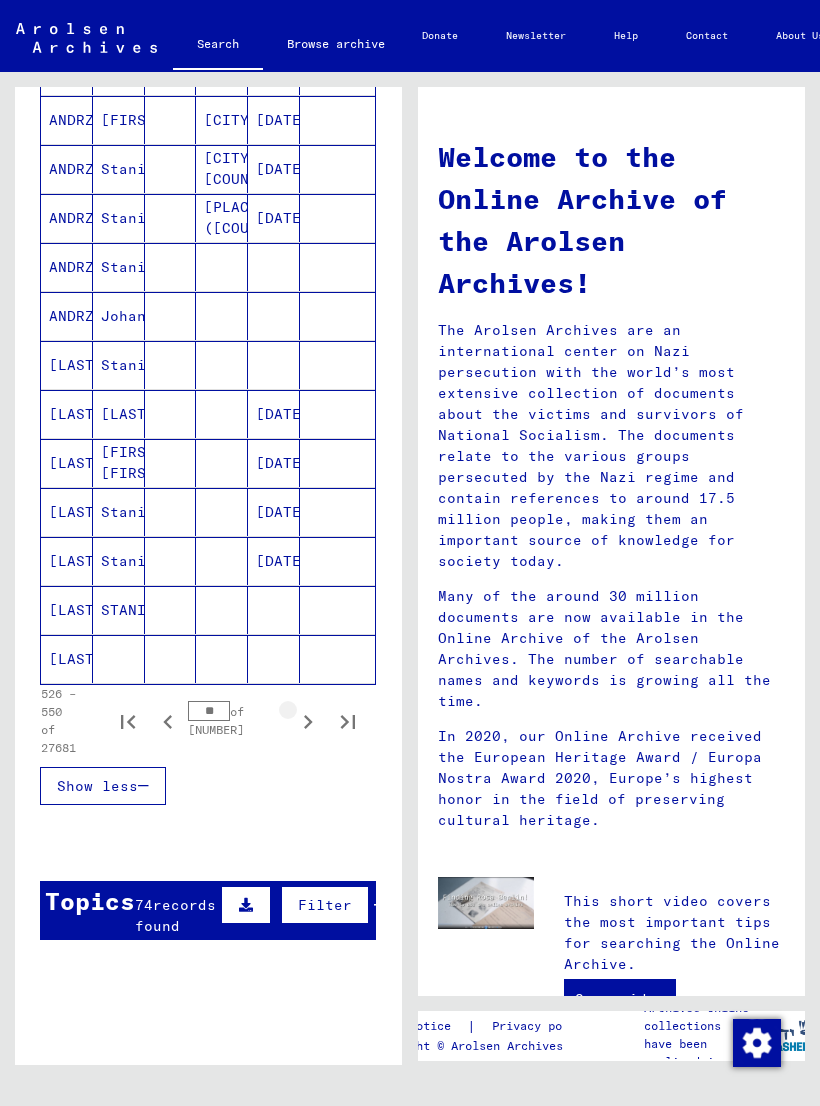click 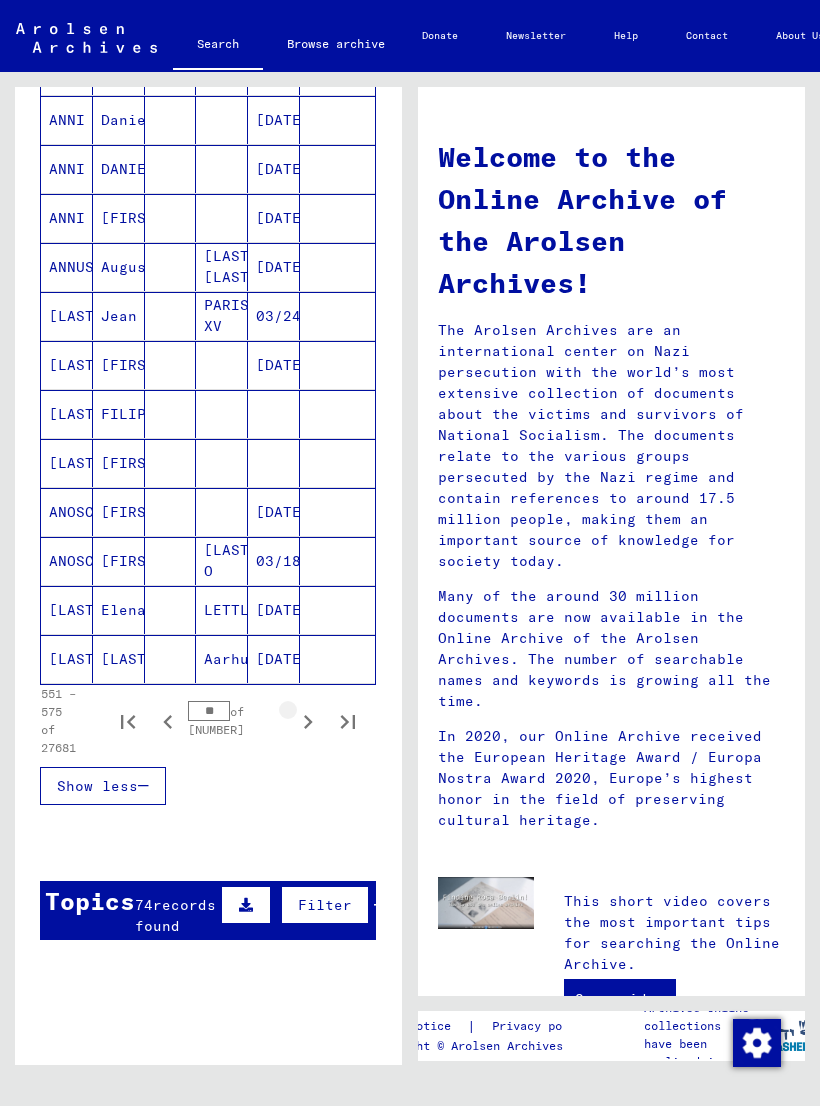 click 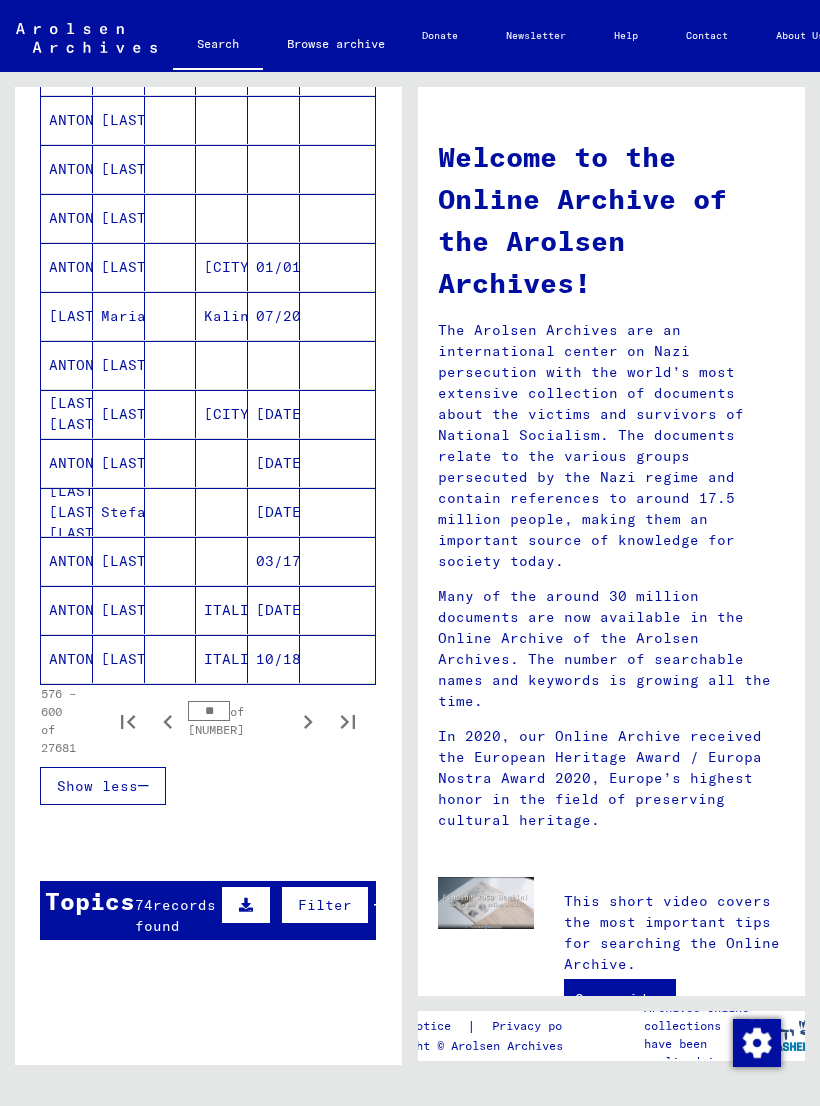 click 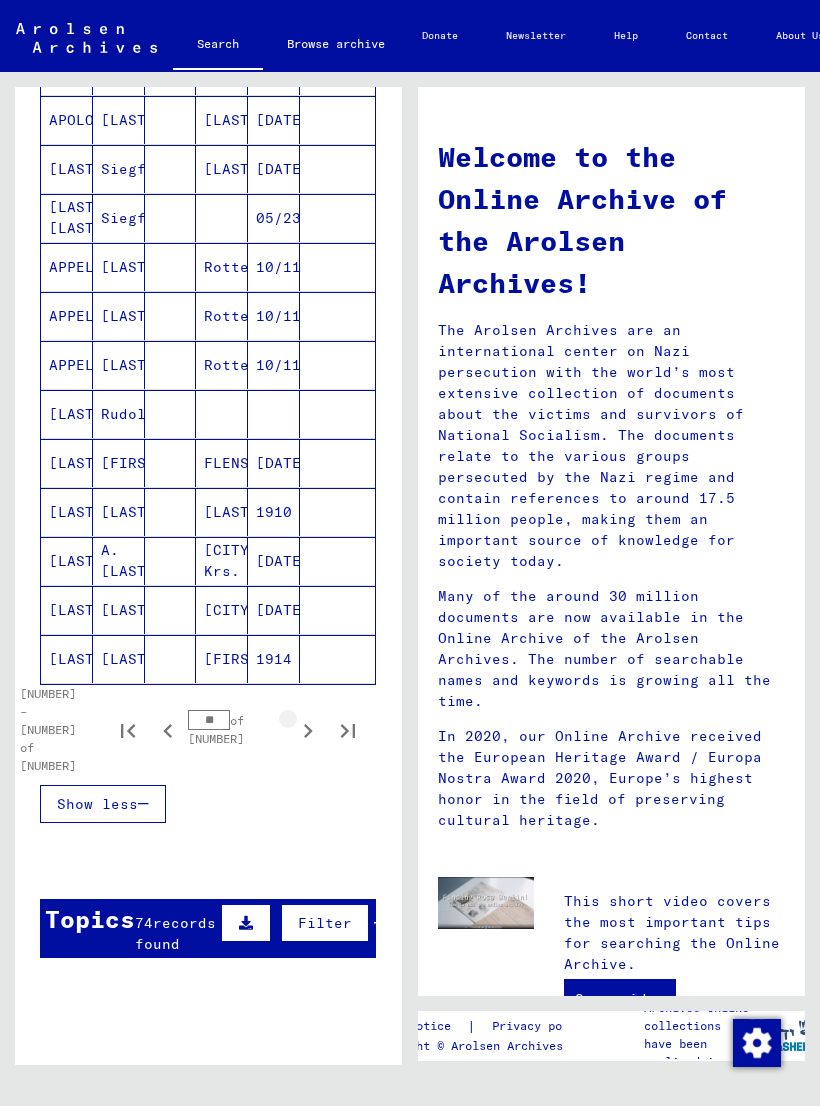 click 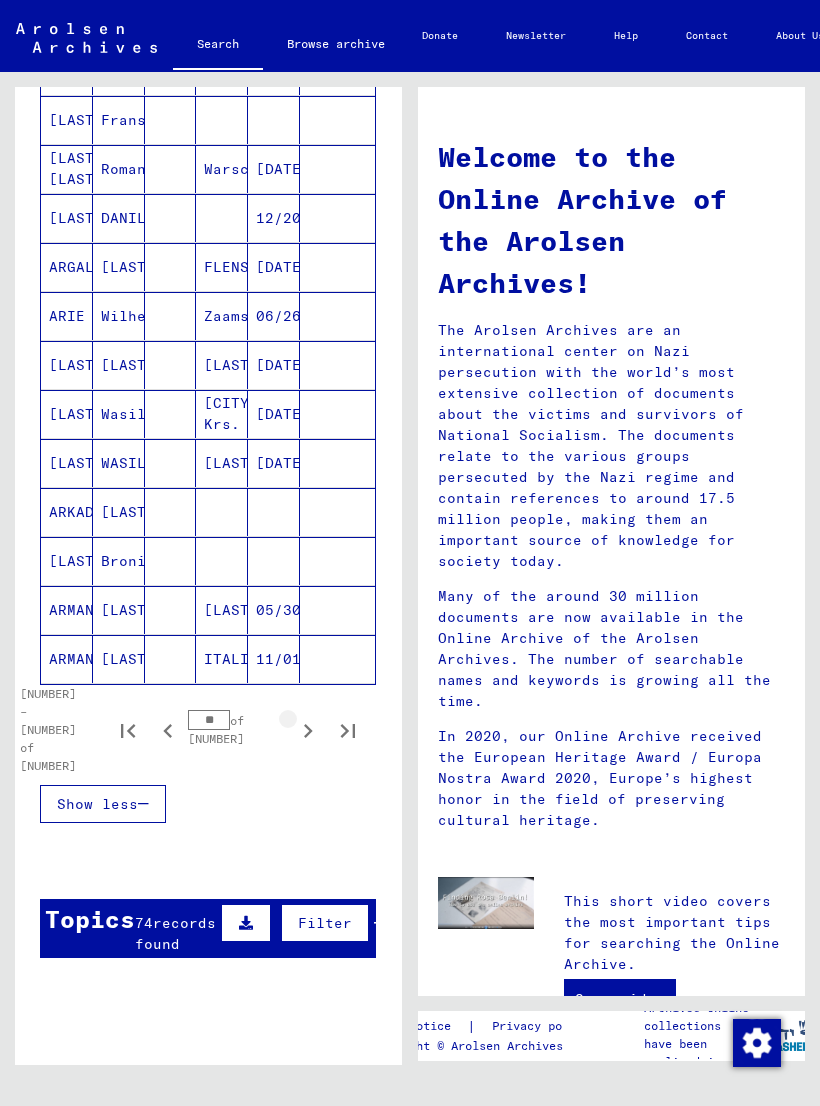 click at bounding box center (308, 730) 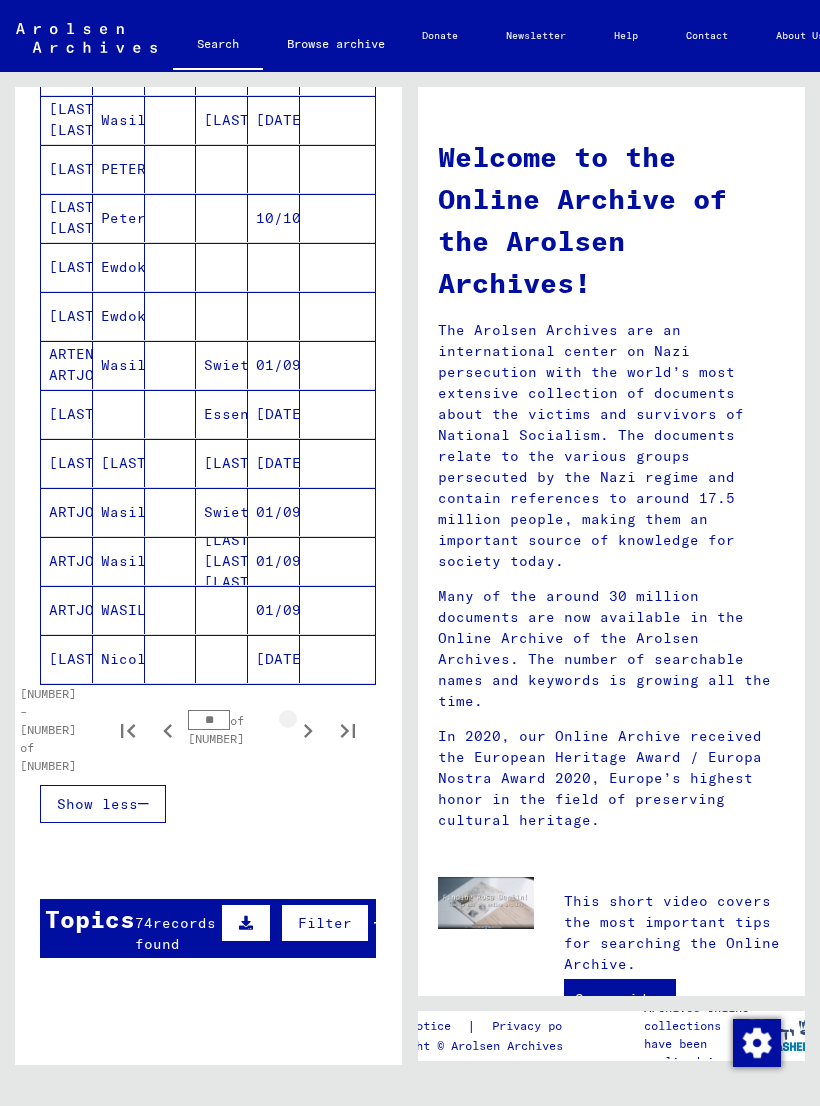 click 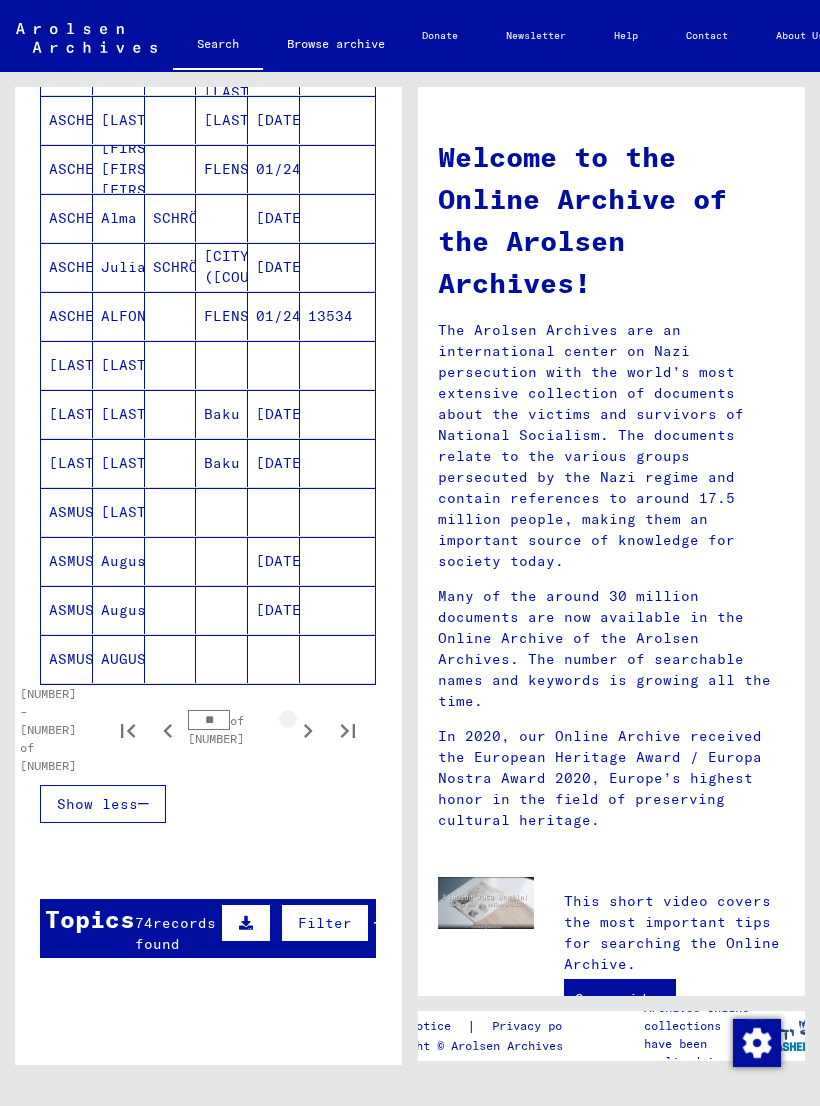 click 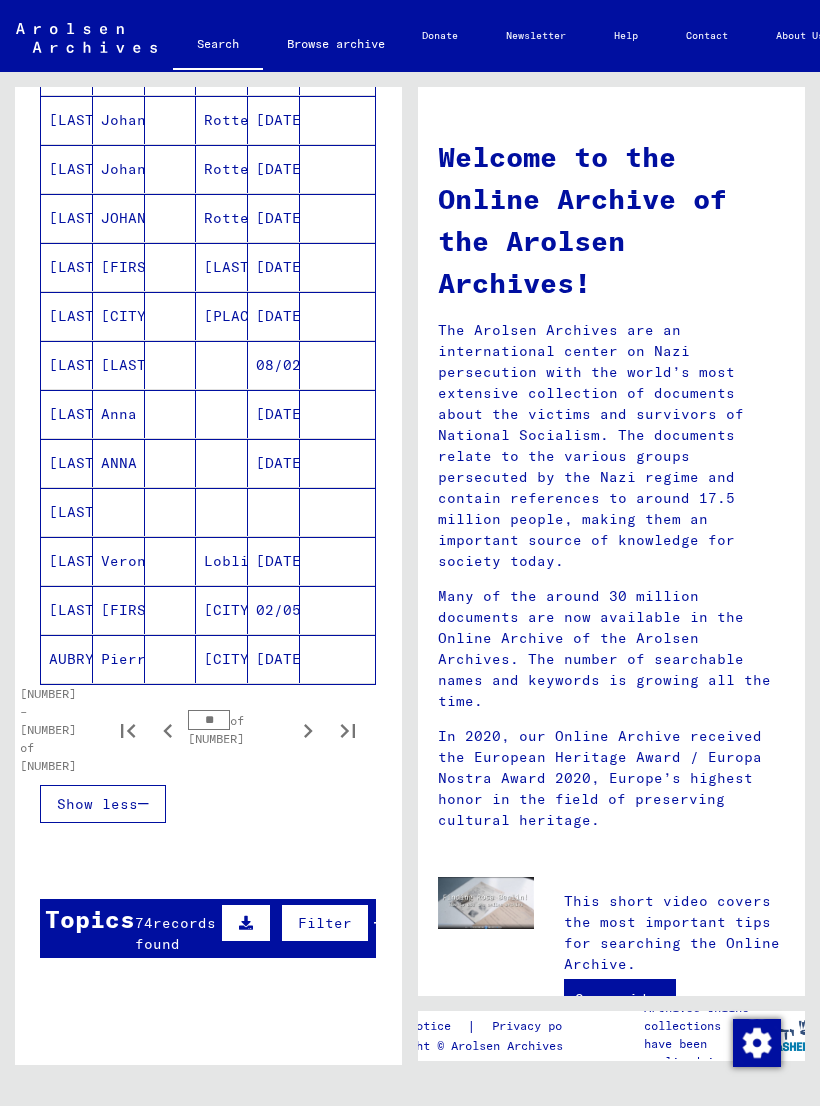 click 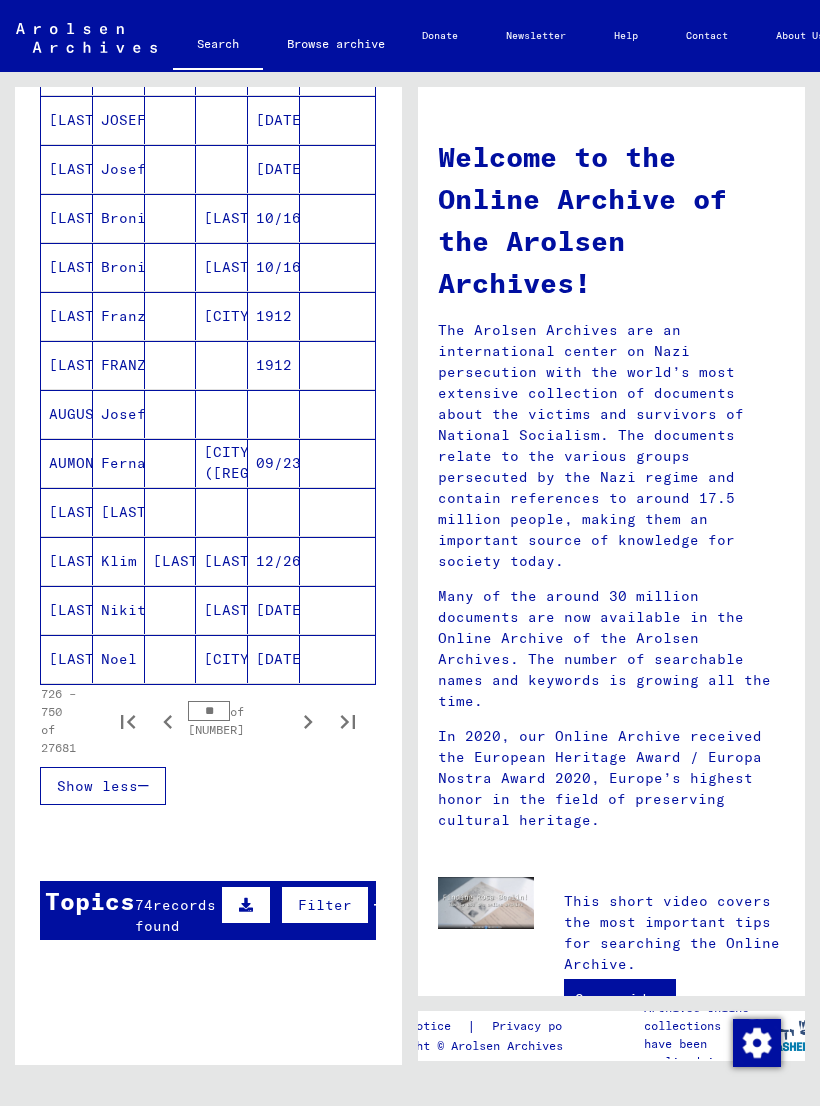 click 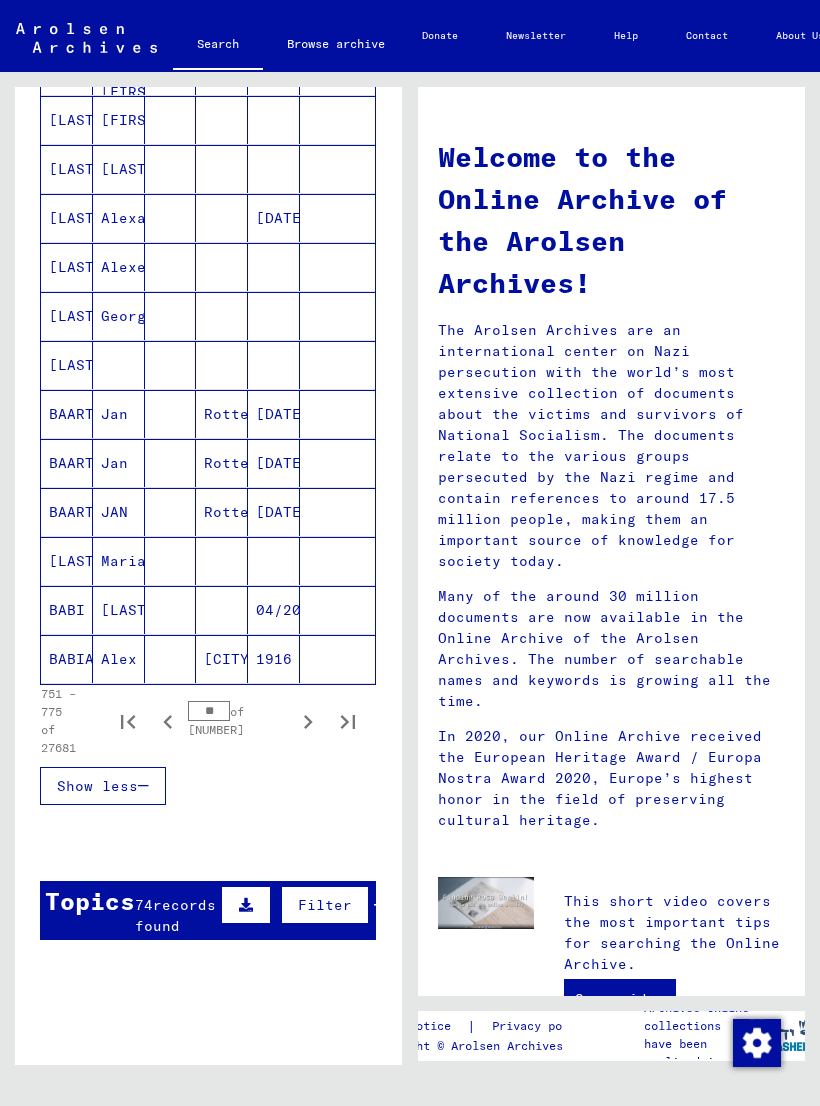 click 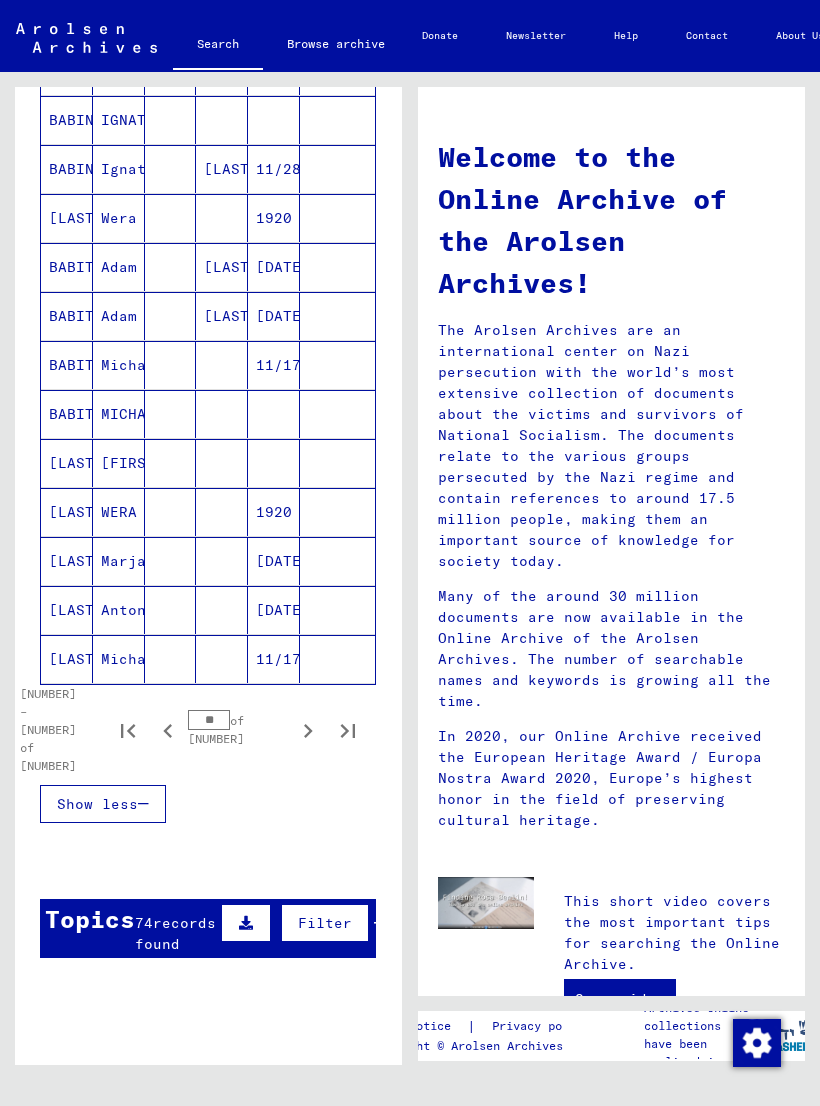 click 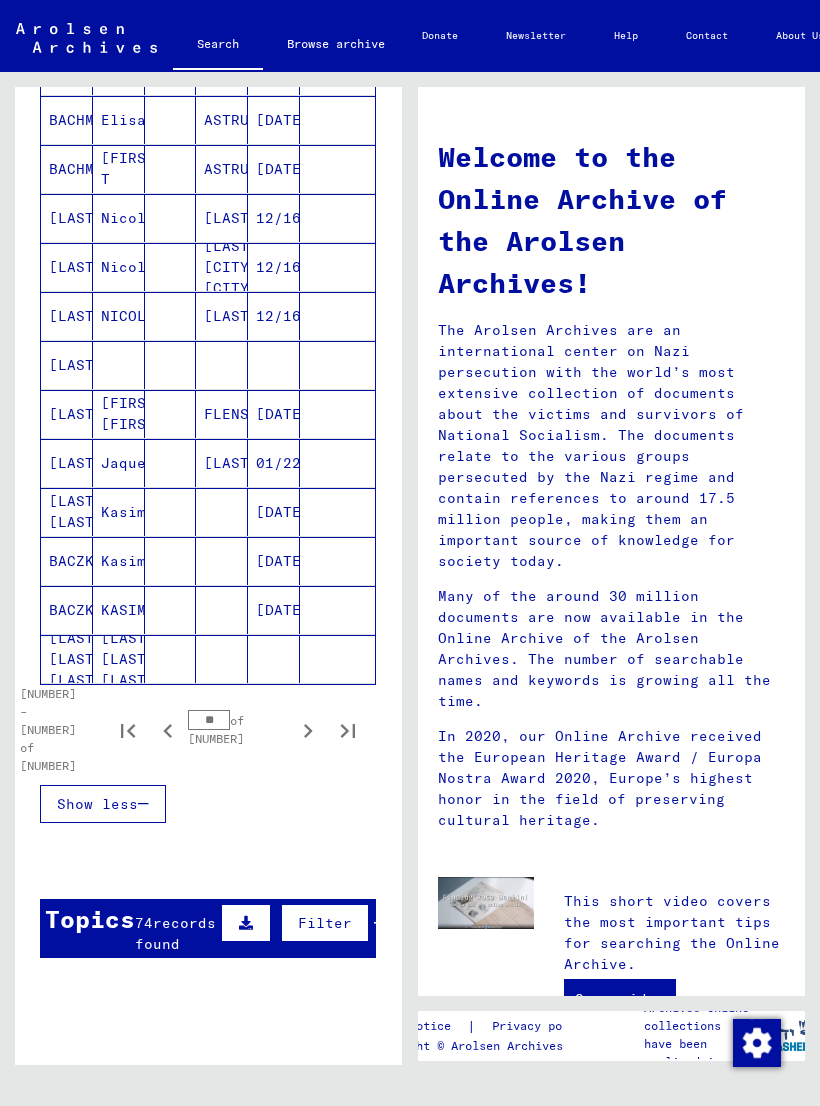 click 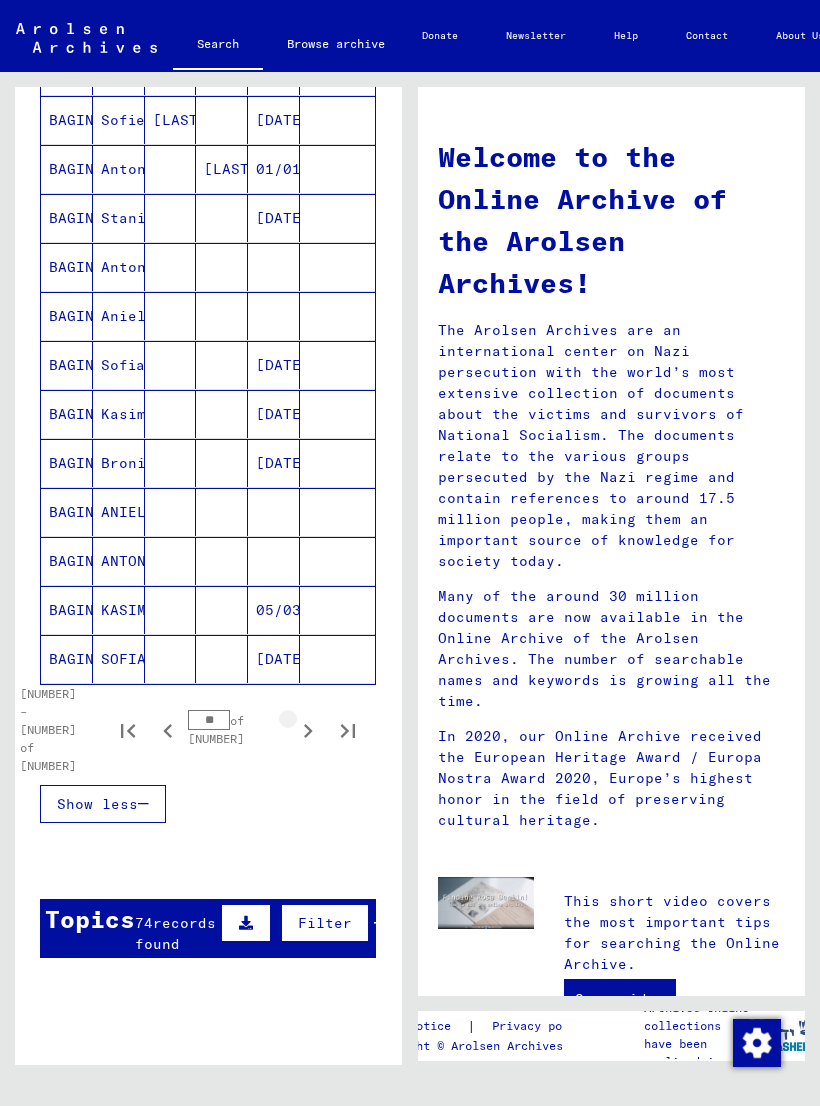 click 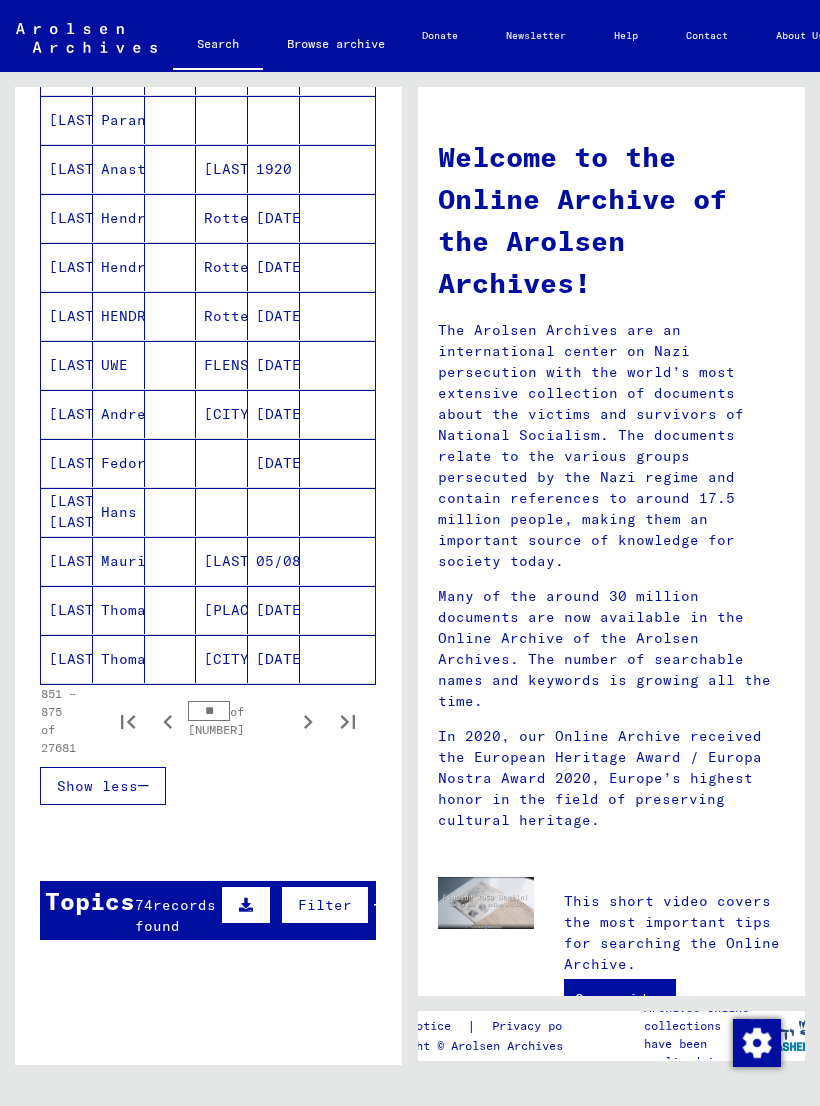 click 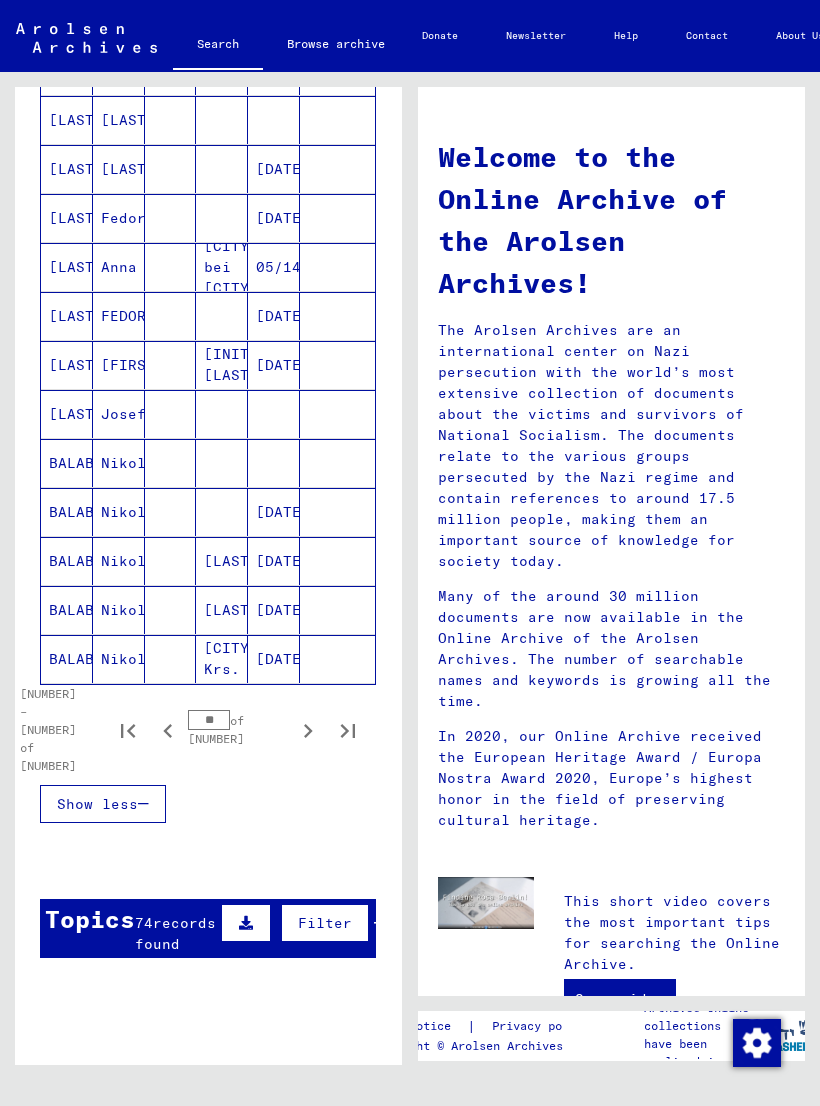 click 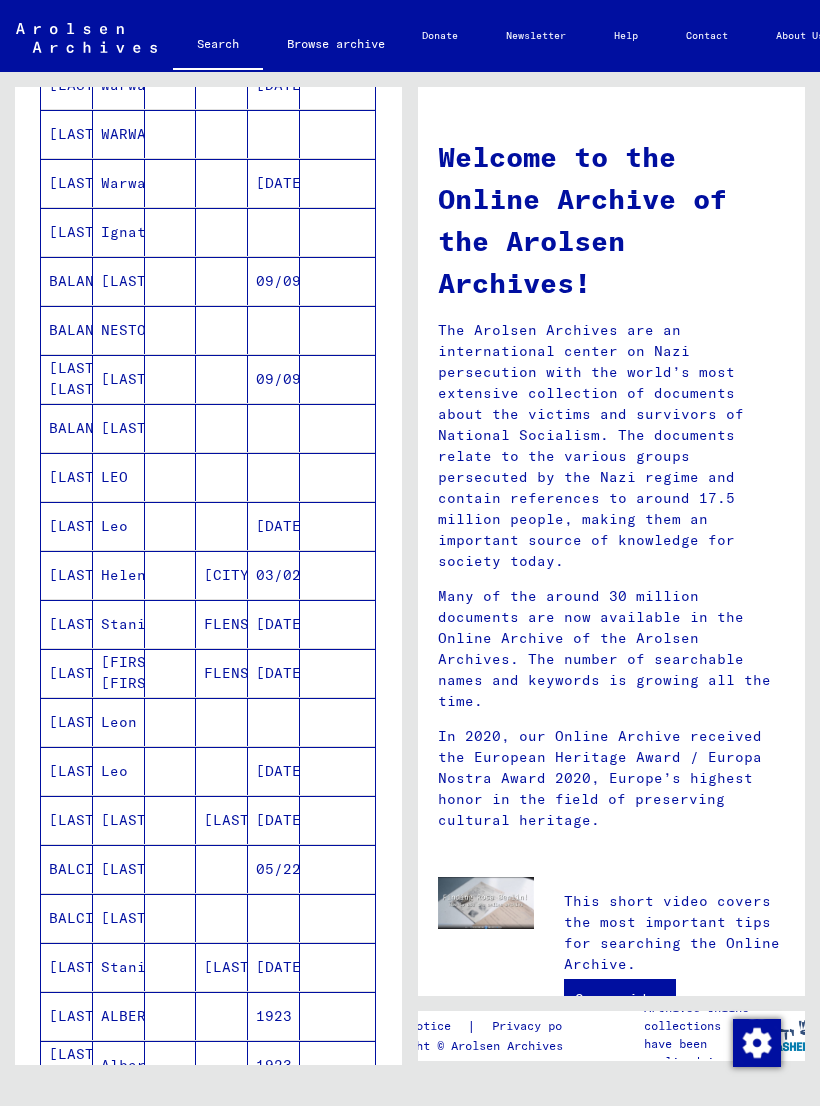 scroll, scrollTop: 375, scrollLeft: 0, axis: vertical 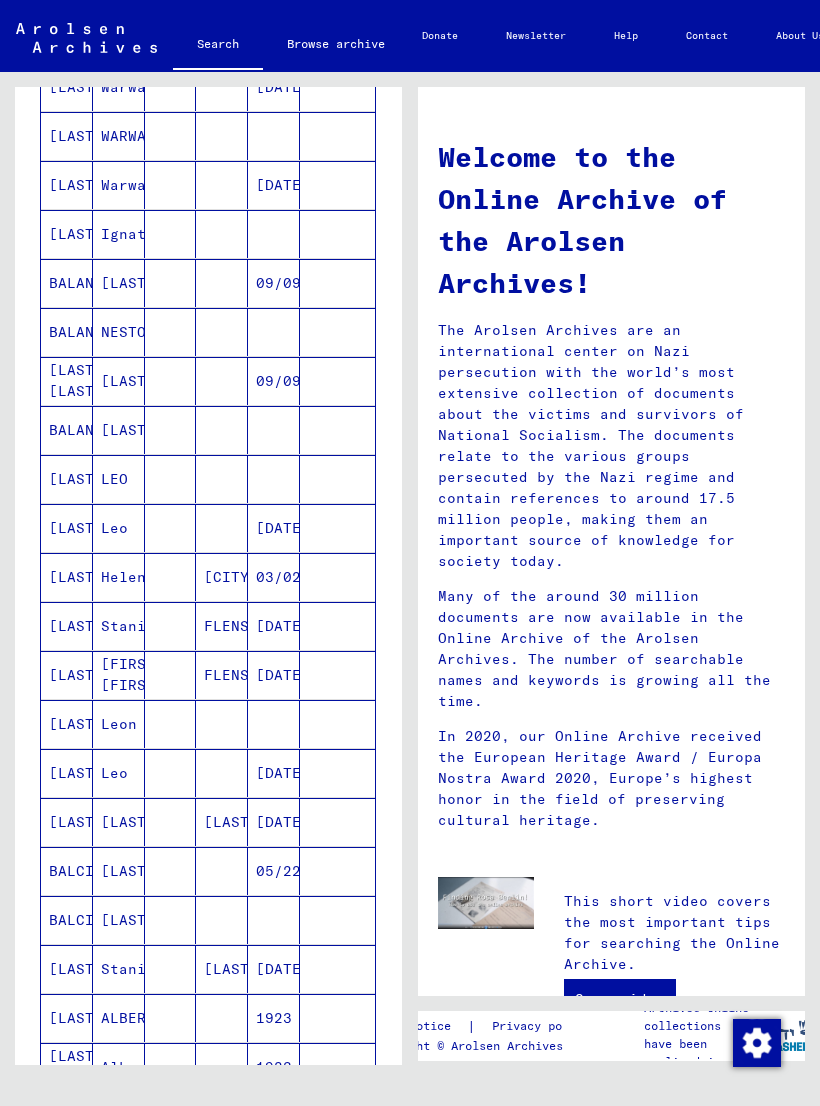 click on "[LAST] [LAST]" at bounding box center (67, 430) 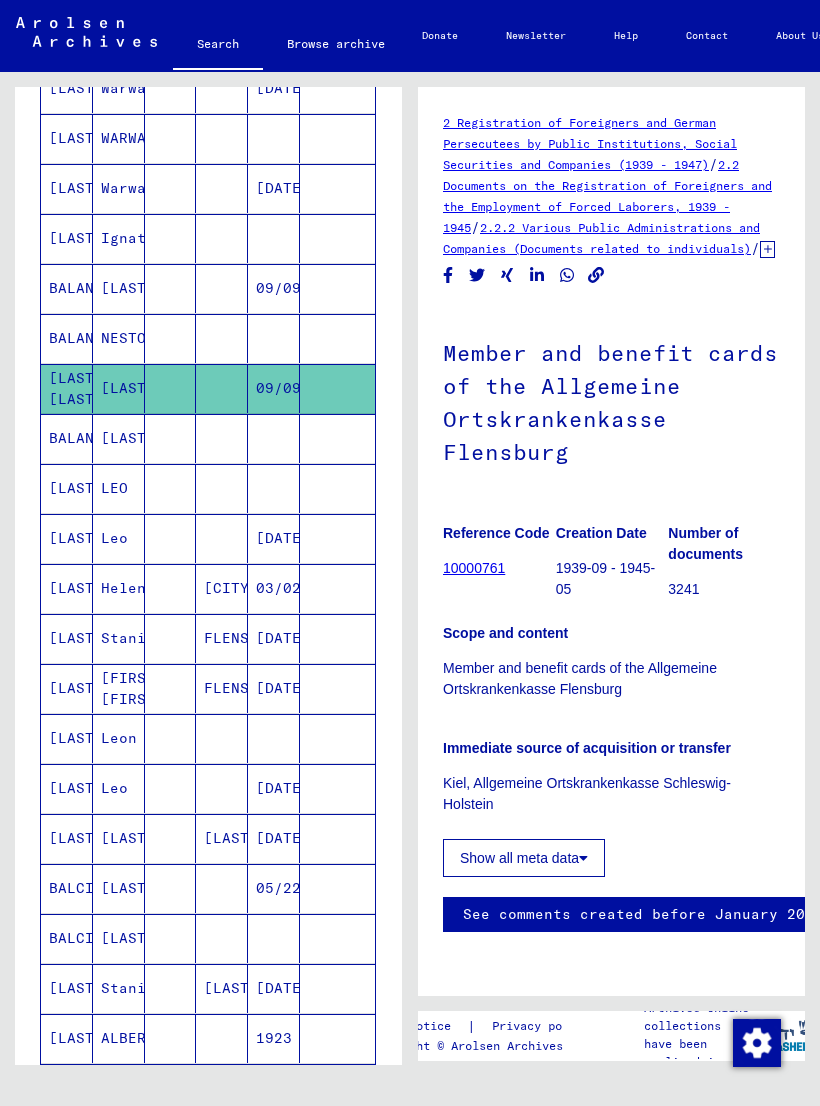scroll, scrollTop: 0, scrollLeft: 0, axis: both 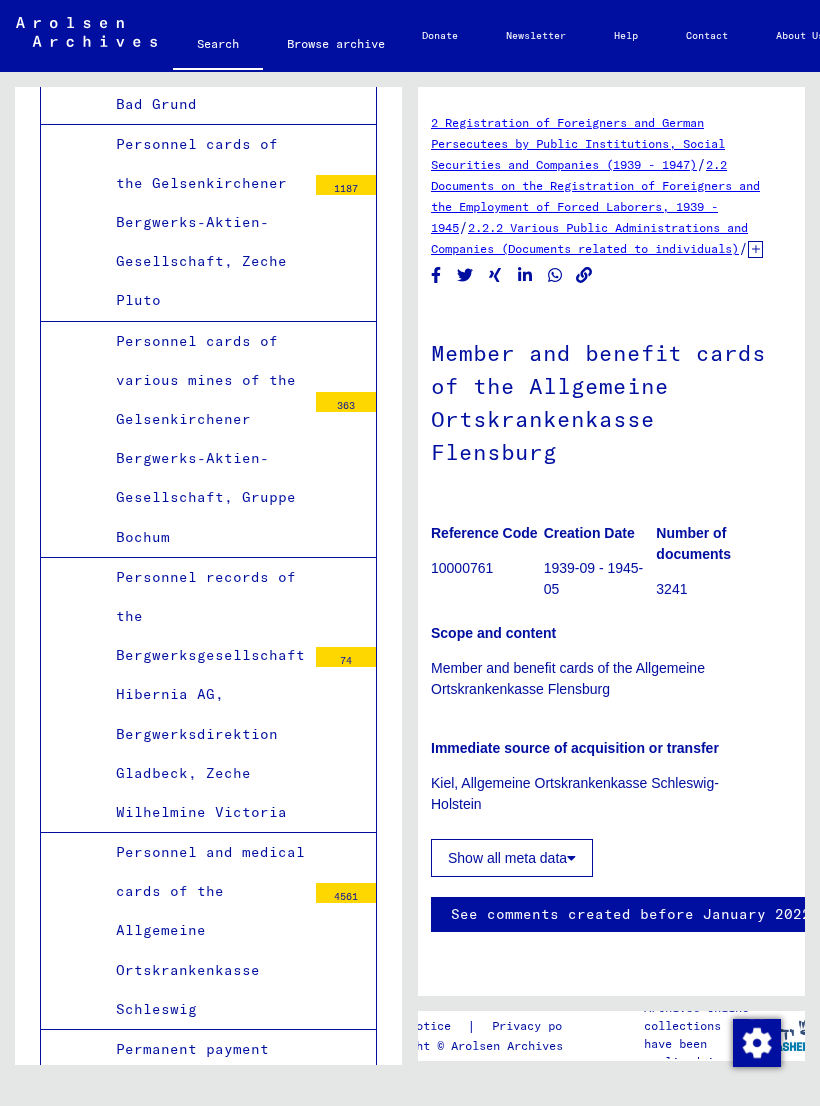 click on "Member and benefit cards of the Allgemeine Ortskrankenkasse Flensburg" at bounding box center (203, 1326) 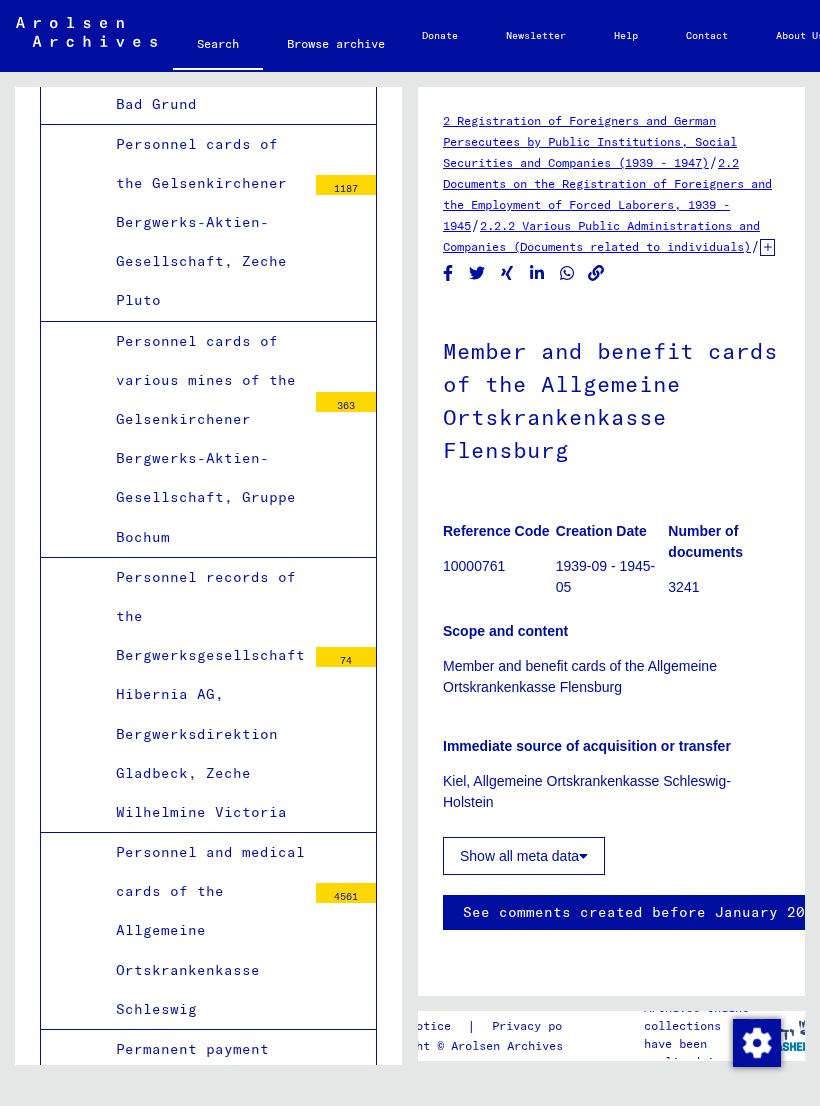 scroll, scrollTop: 104, scrollLeft: 0, axis: vertical 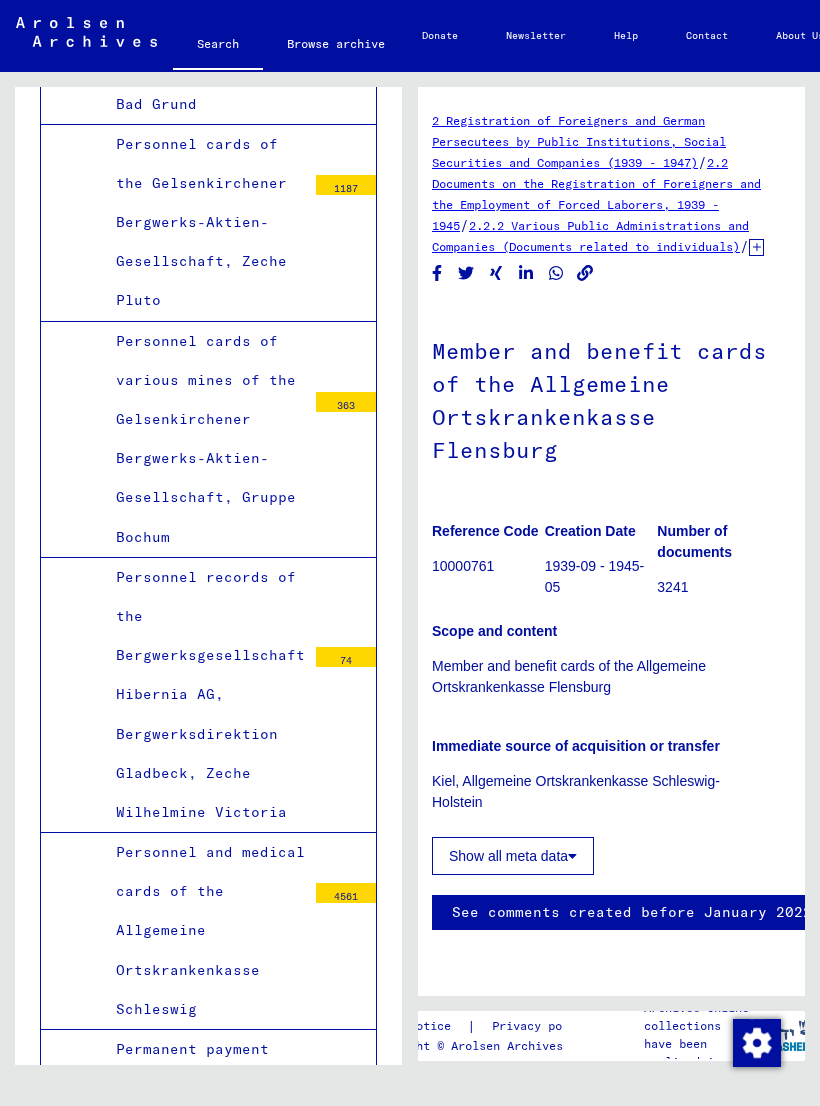 click on "Show all meta data" 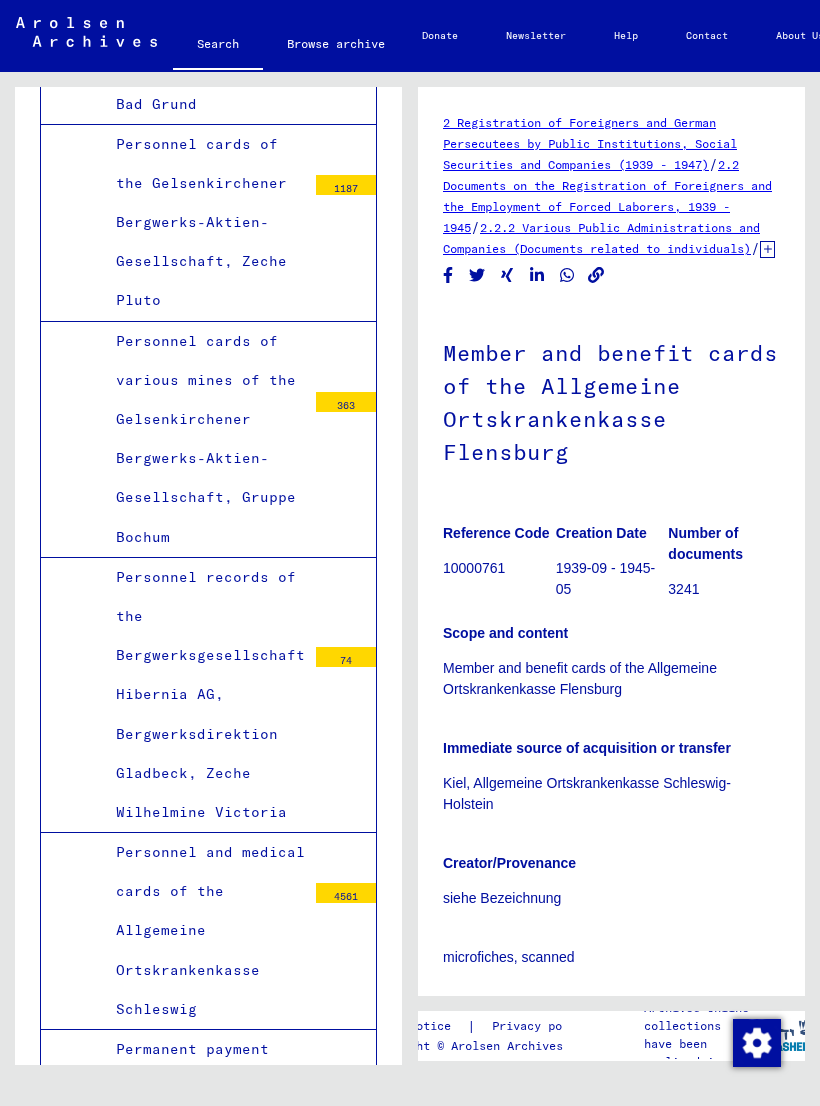 scroll, scrollTop: 0, scrollLeft: 0, axis: both 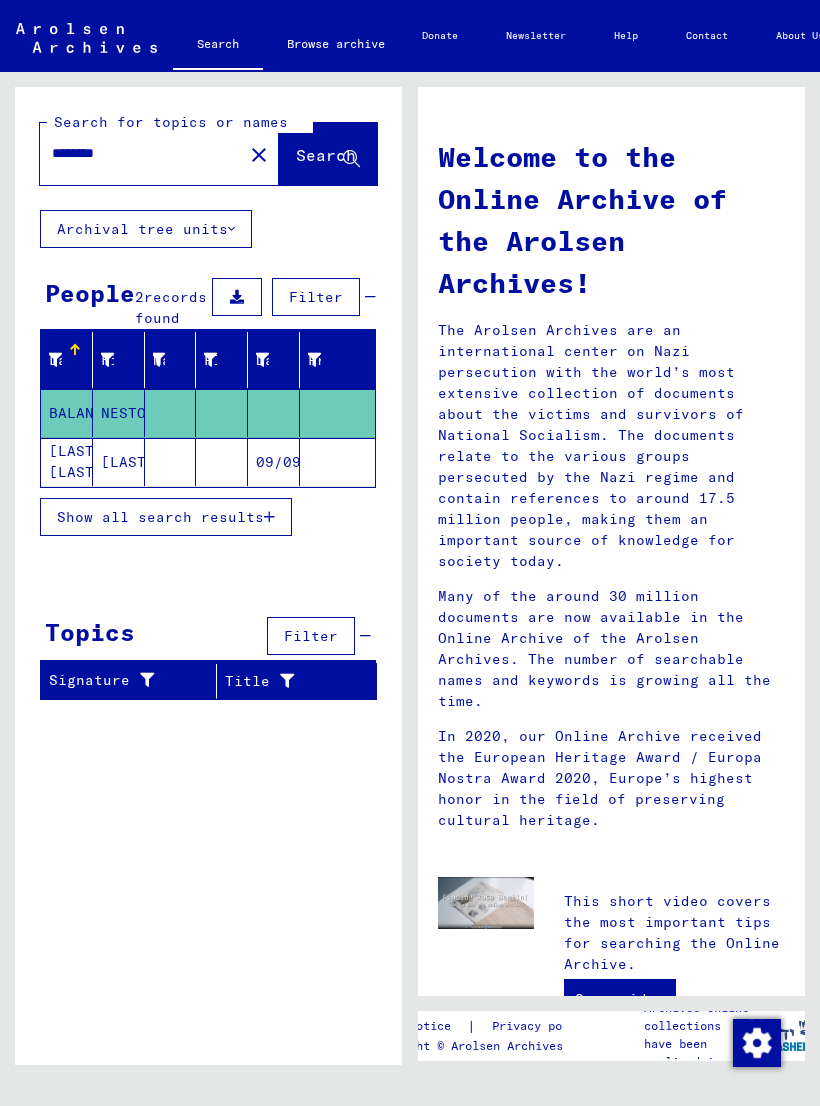 type on "*********" 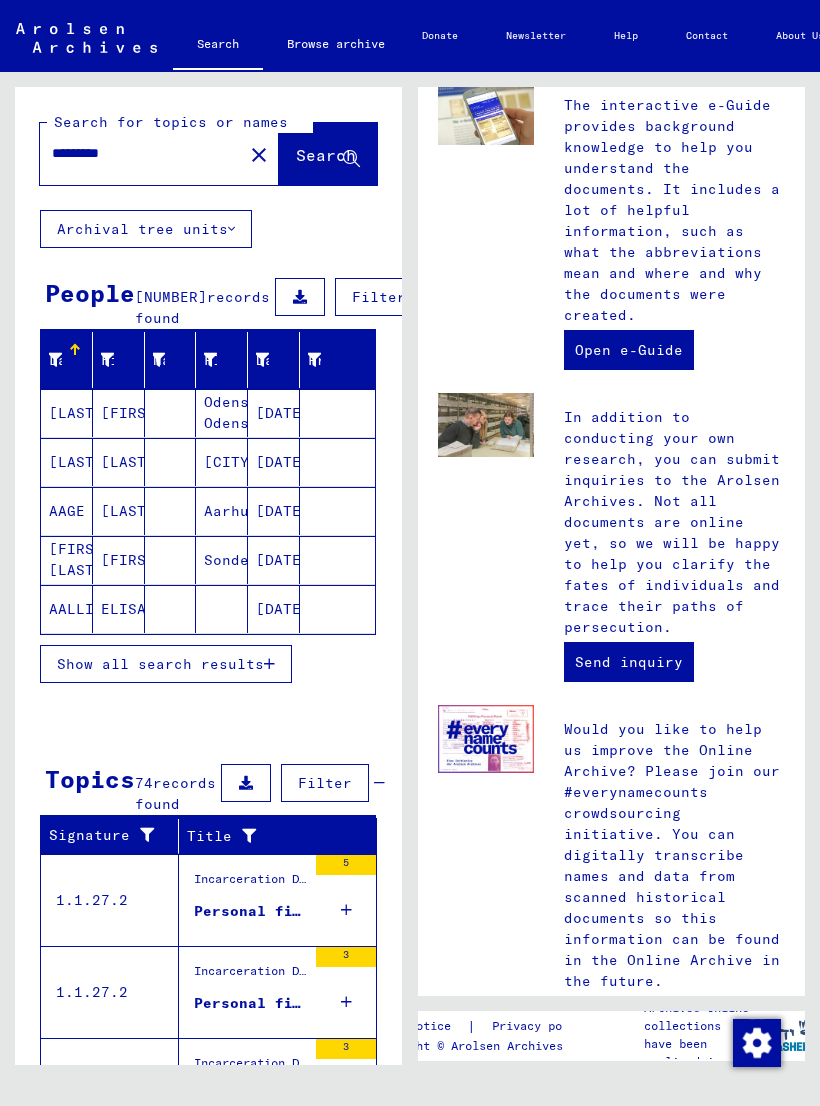 scroll, scrollTop: 961, scrollLeft: 0, axis: vertical 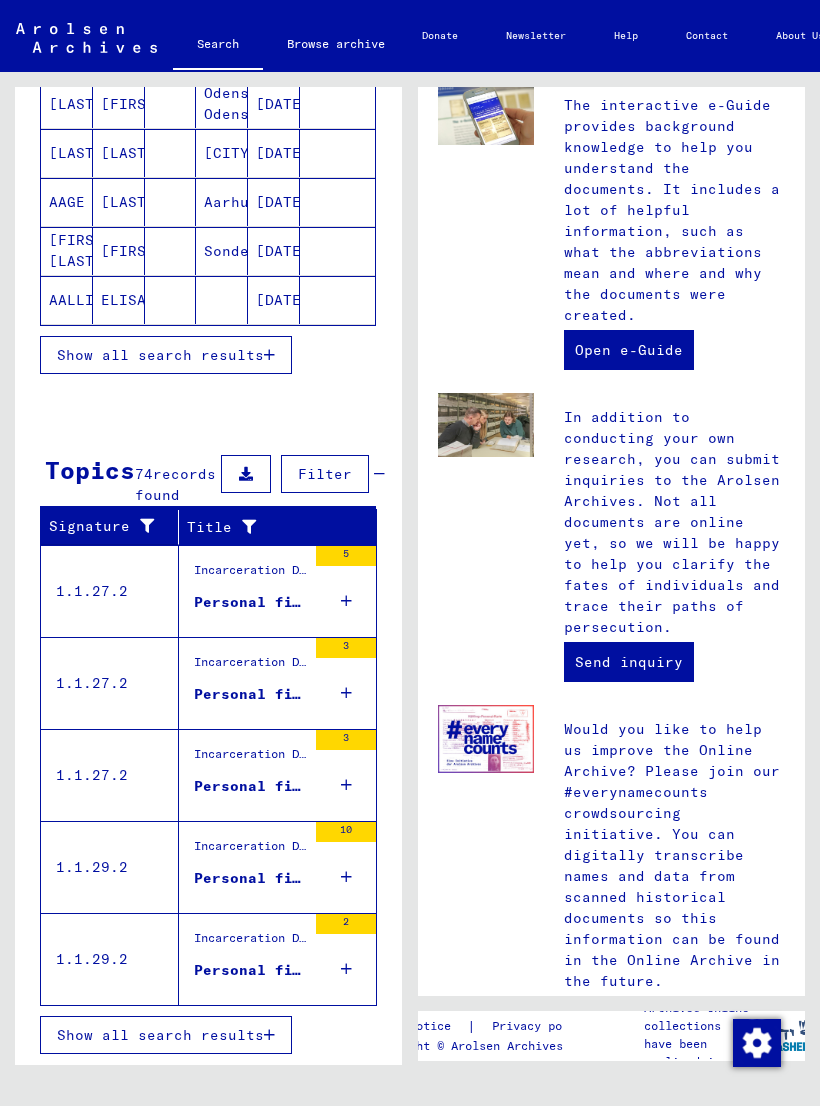click on "Show all search results" at bounding box center (160, 1035) 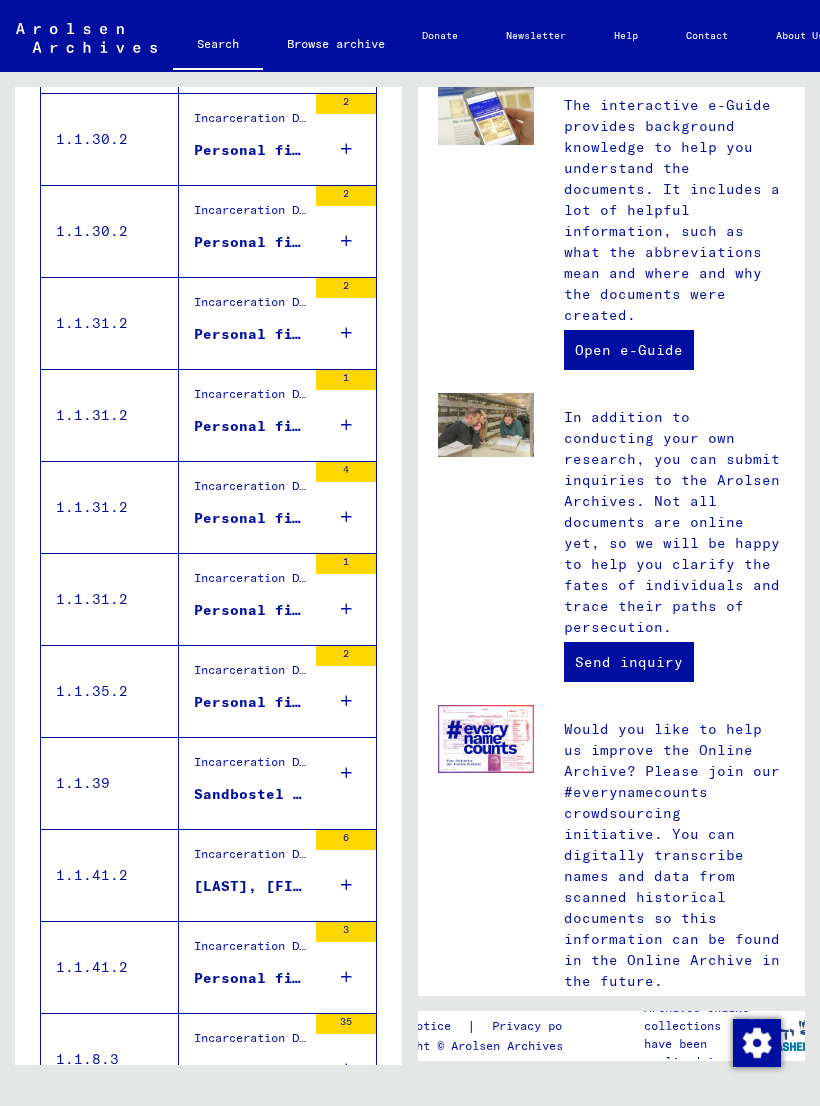 scroll, scrollTop: 1597, scrollLeft: 0, axis: vertical 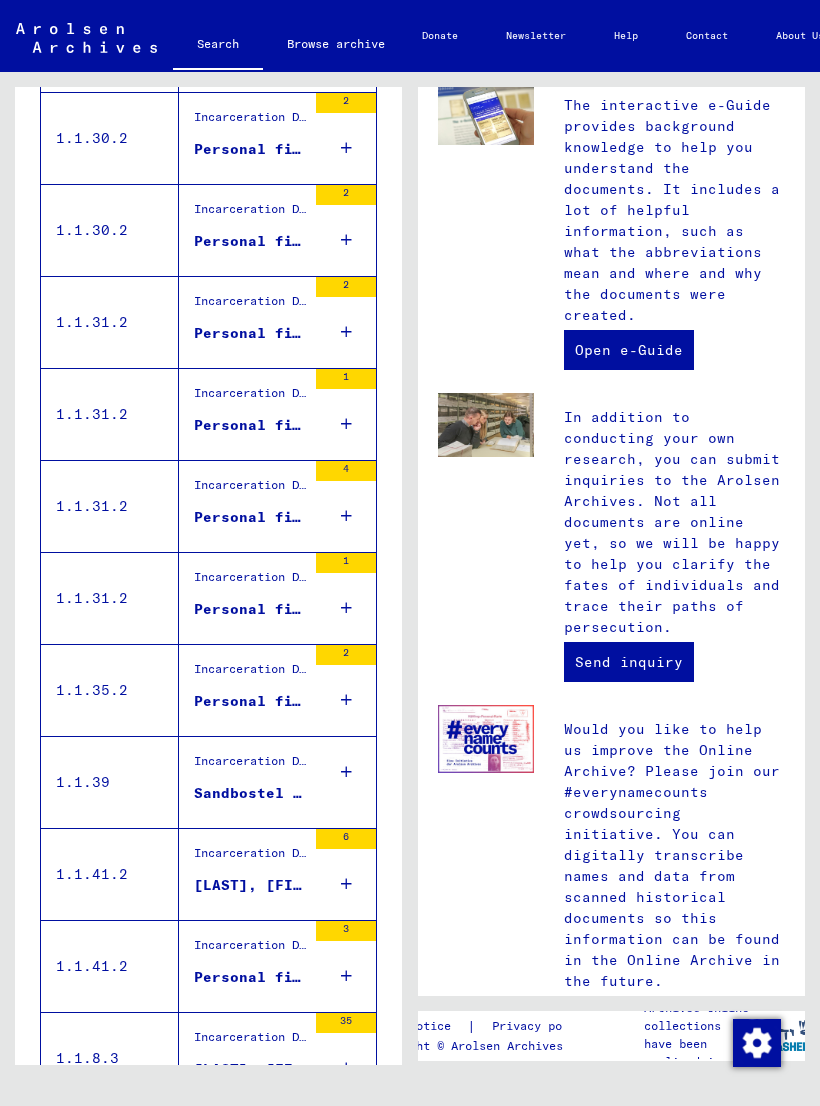 click on "Personal file of [LAST], [FIRST], born on [DATE], born in [CITY], KR.[CITY]" at bounding box center [250, 701] 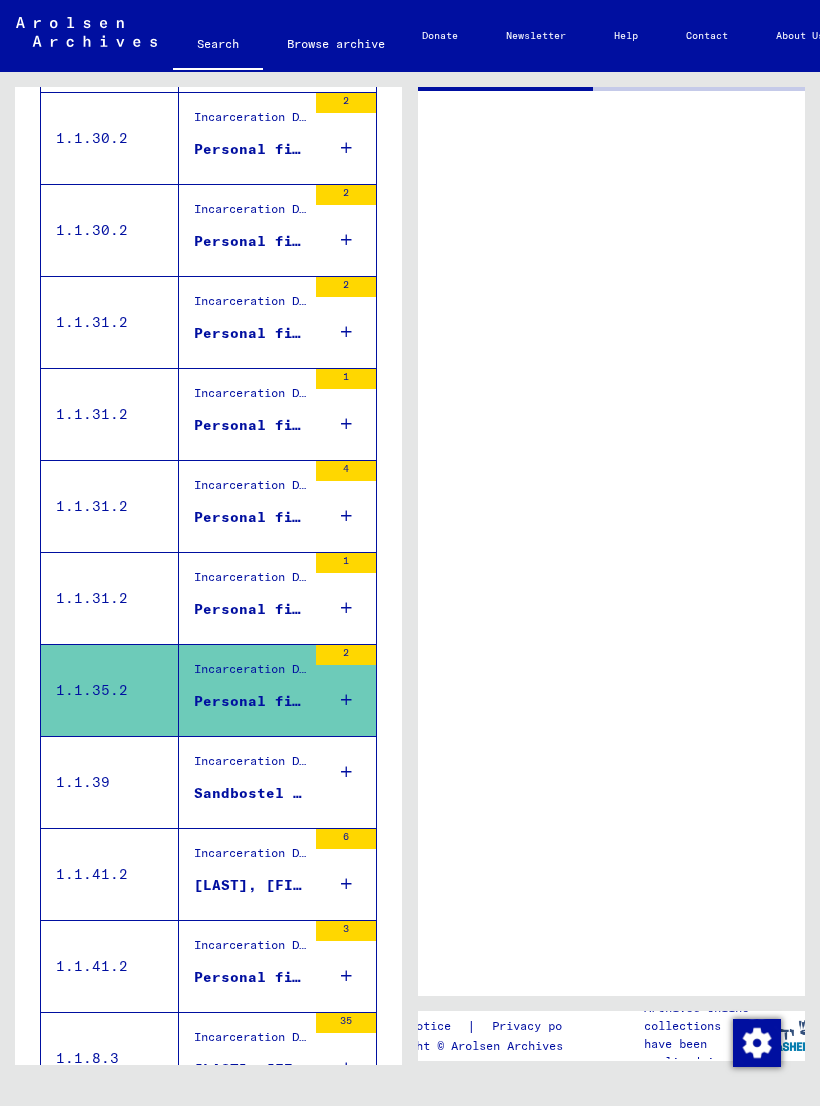 scroll, scrollTop: 0, scrollLeft: 0, axis: both 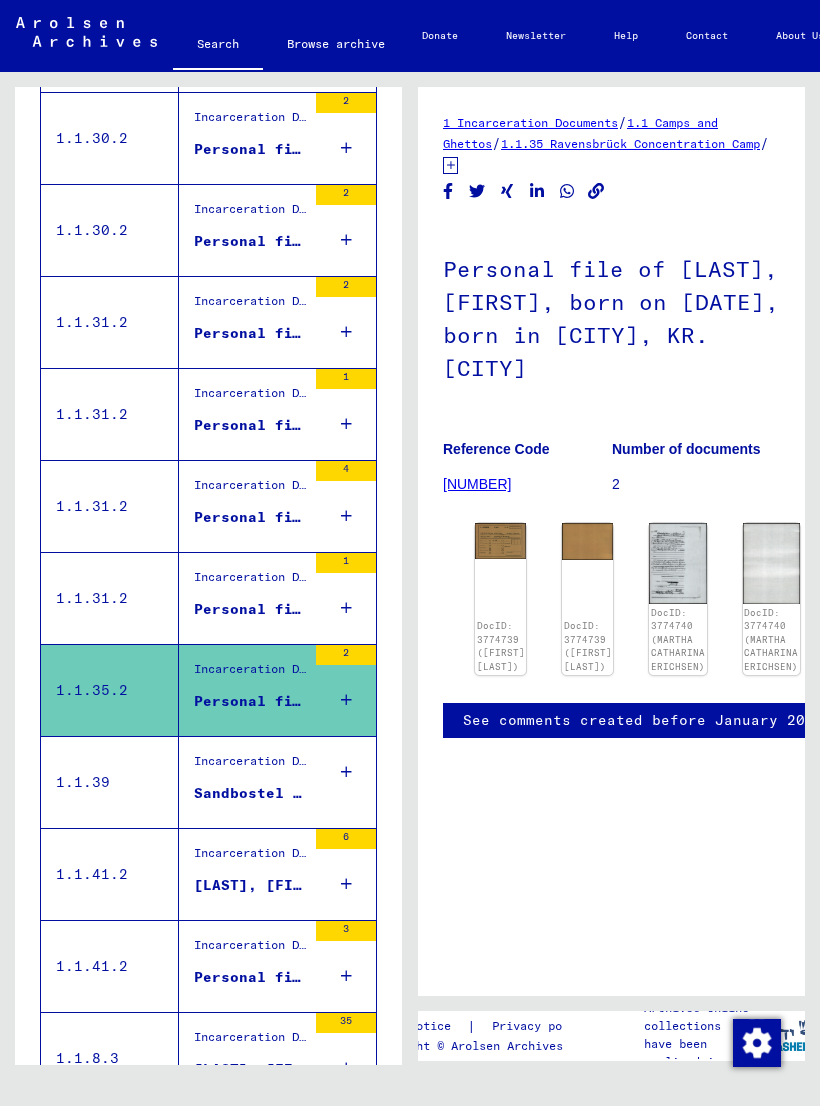 click on "Personal file of PETERSEN, OSWALD, born on [DATE], born in FLENSBURG" at bounding box center [250, 609] 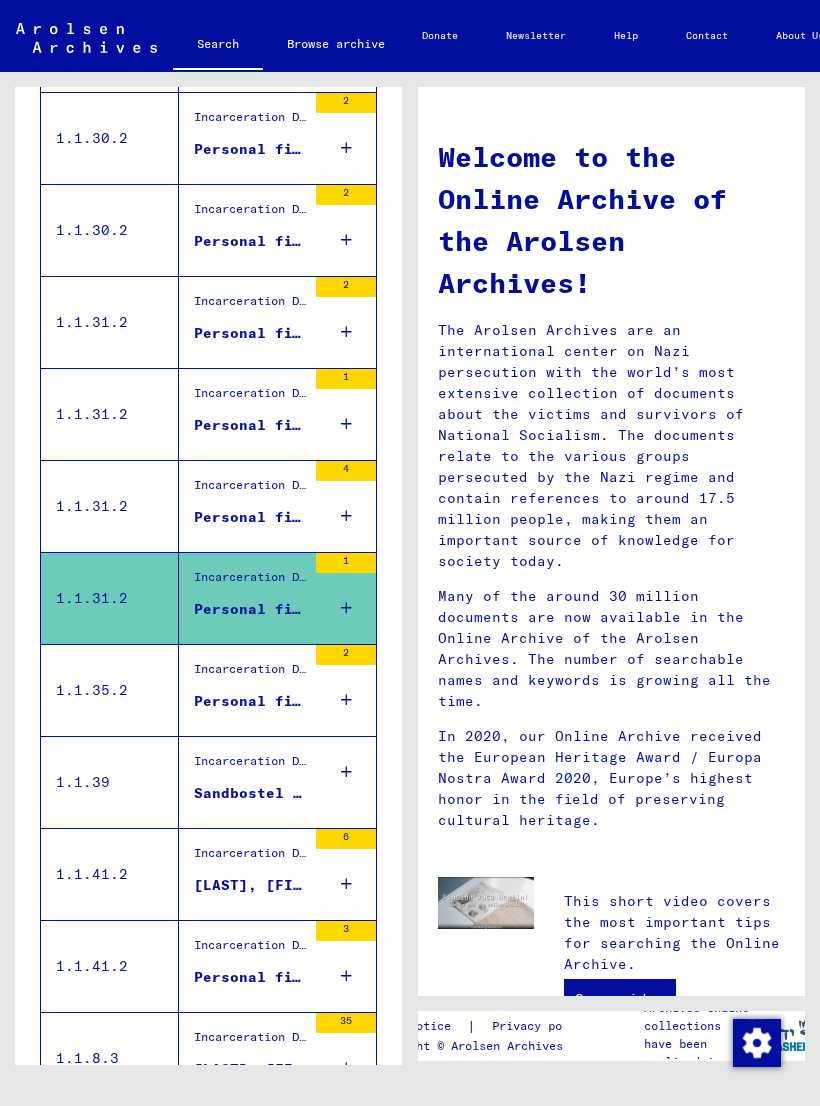 type 